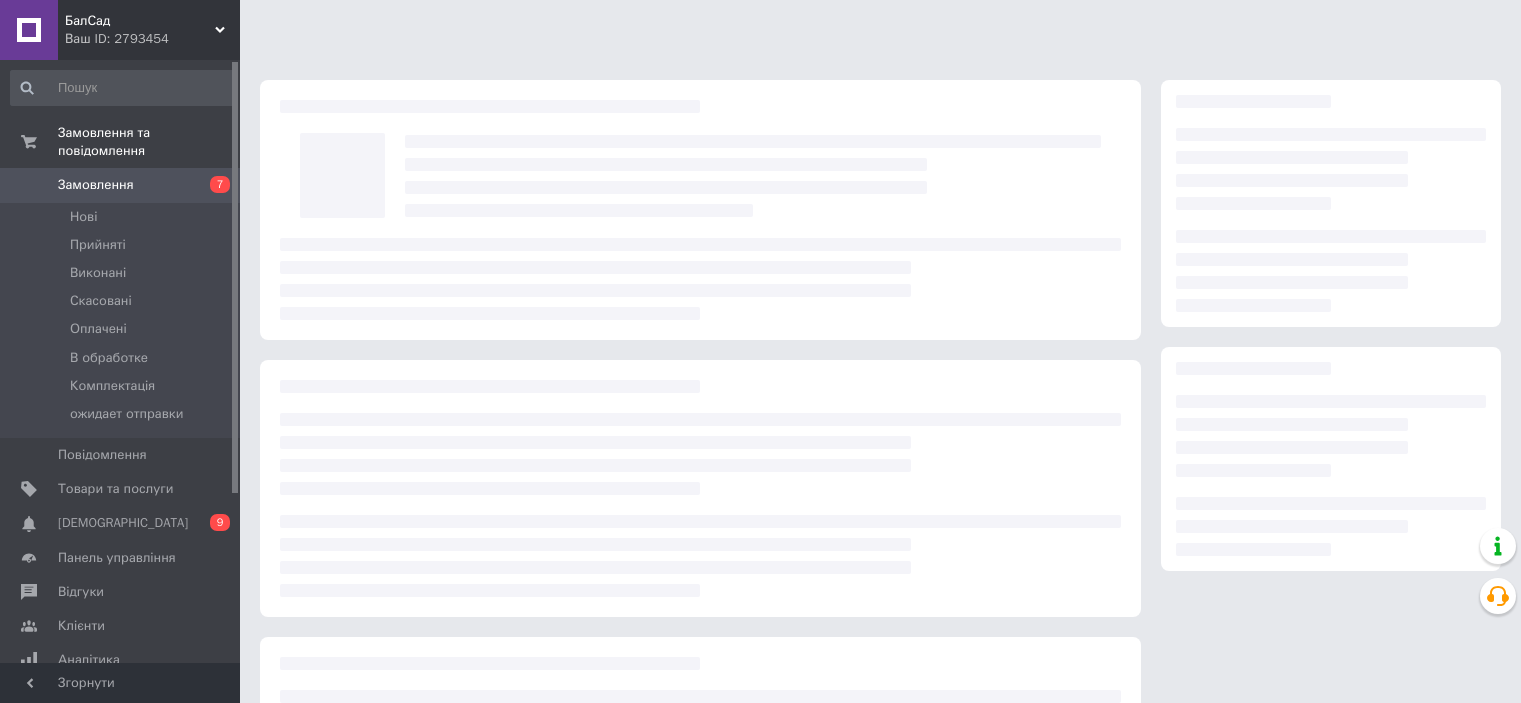 scroll, scrollTop: 0, scrollLeft: 0, axis: both 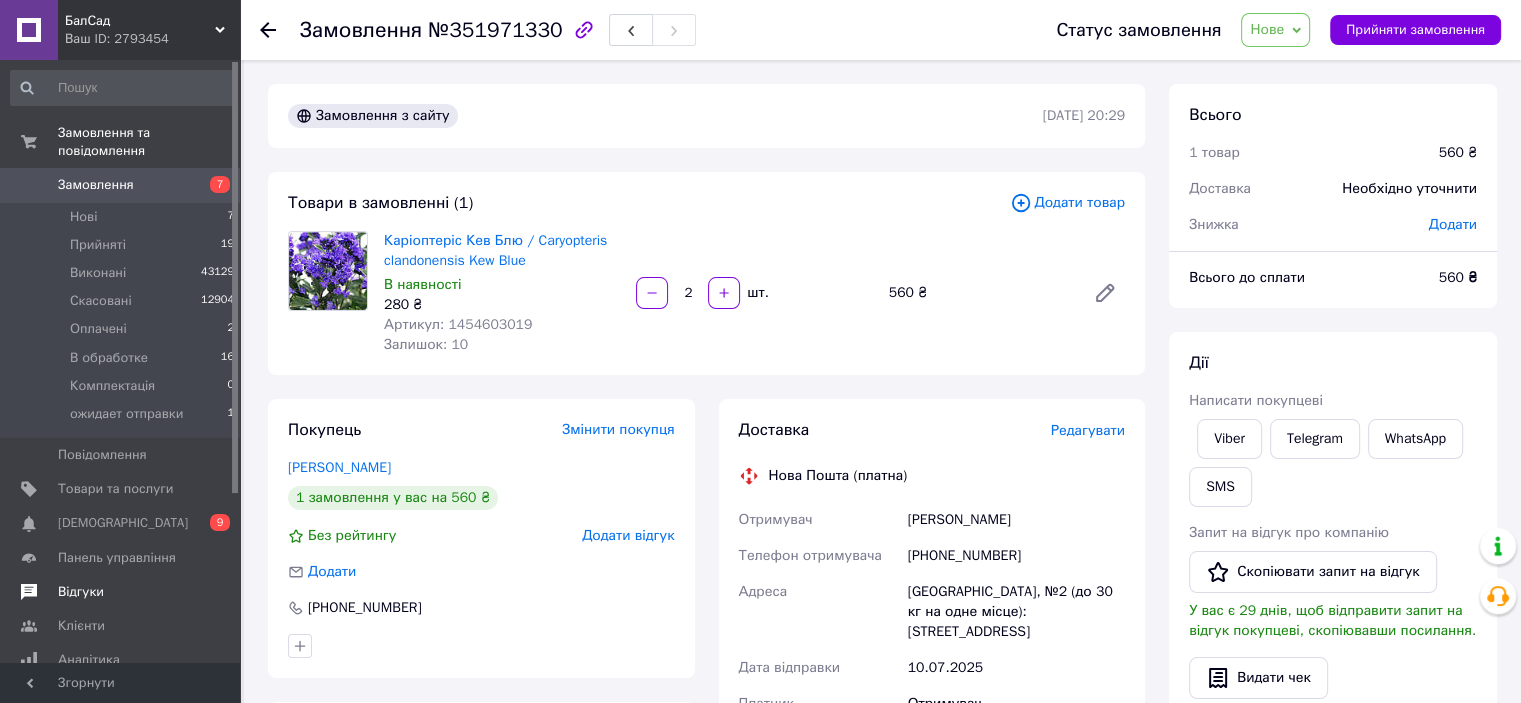click on "Відгуки" at bounding box center [81, 592] 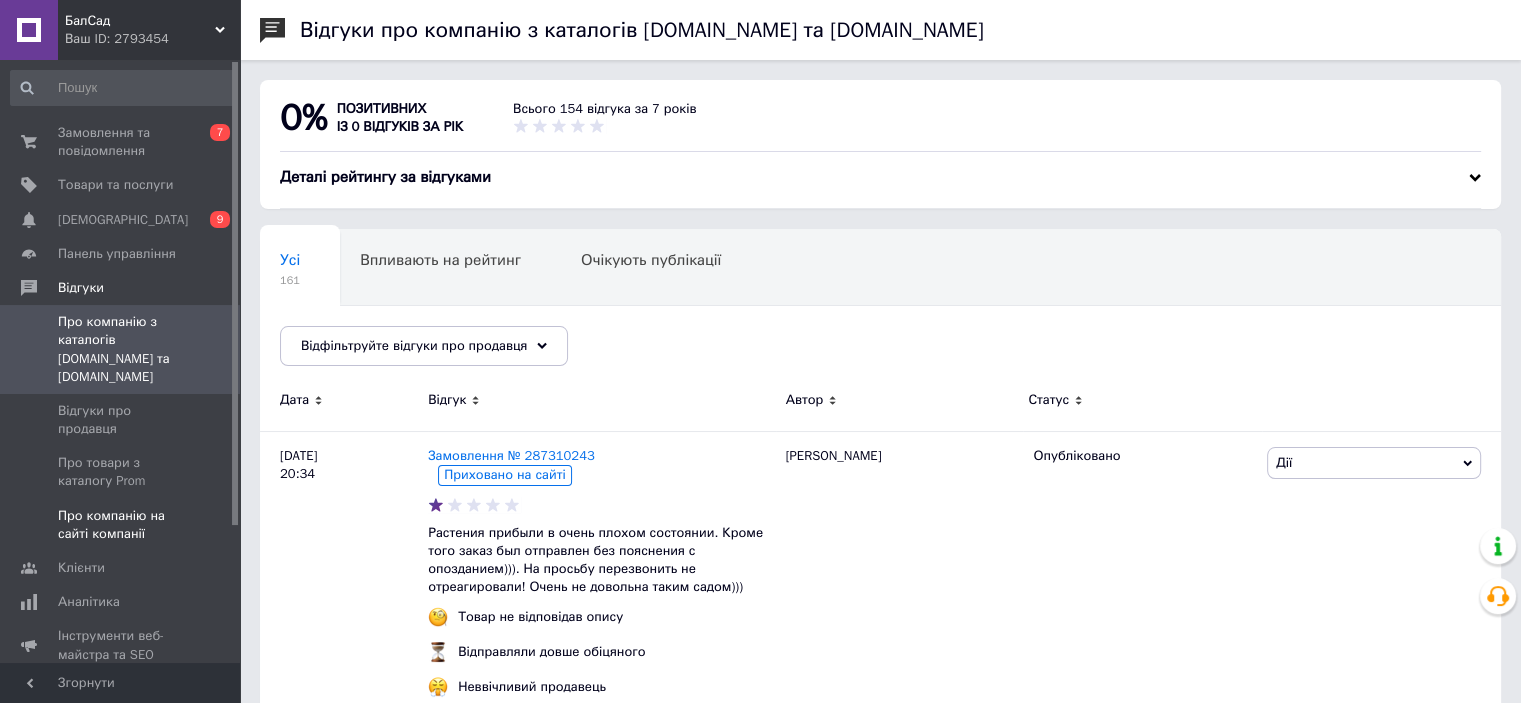 click on "Про компанію на сайті компанії" at bounding box center [121, 525] 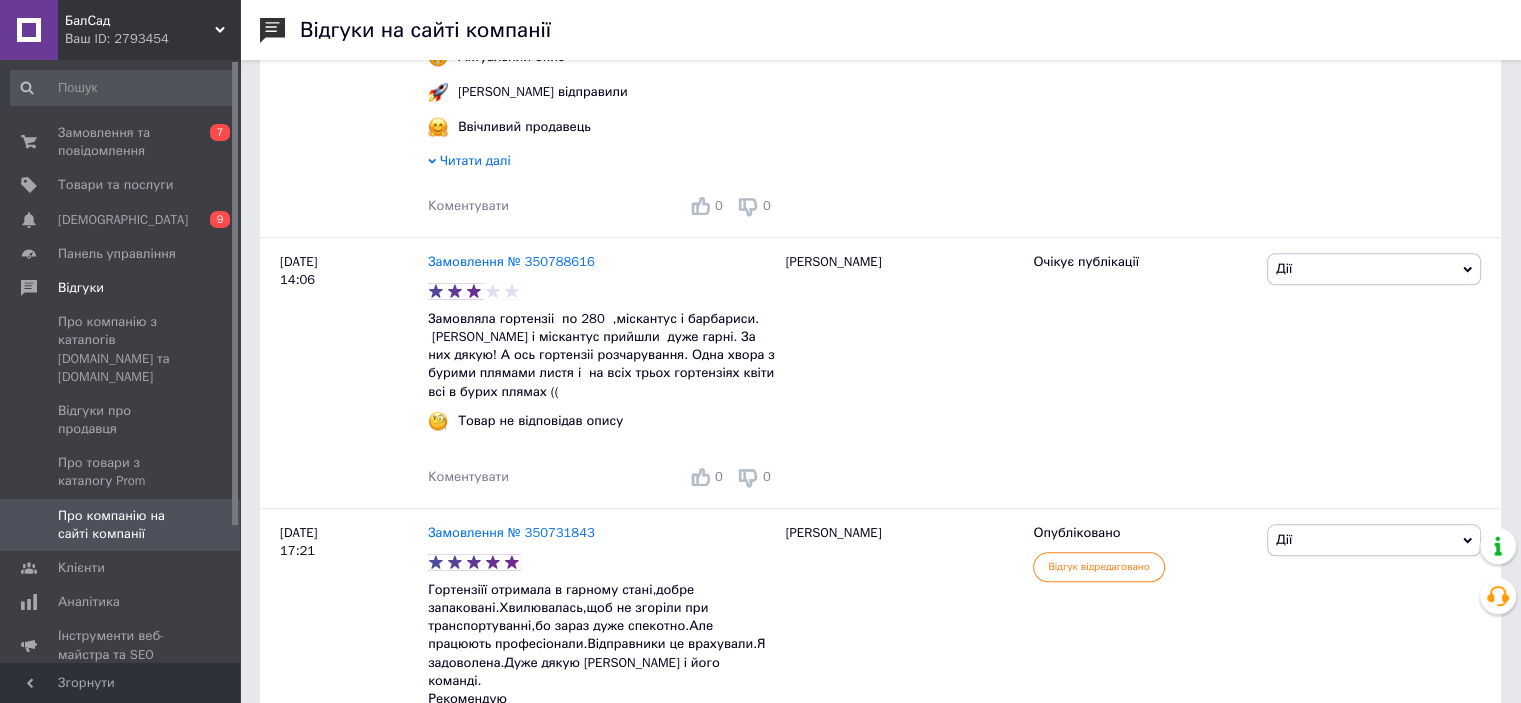 scroll, scrollTop: 1700, scrollLeft: 0, axis: vertical 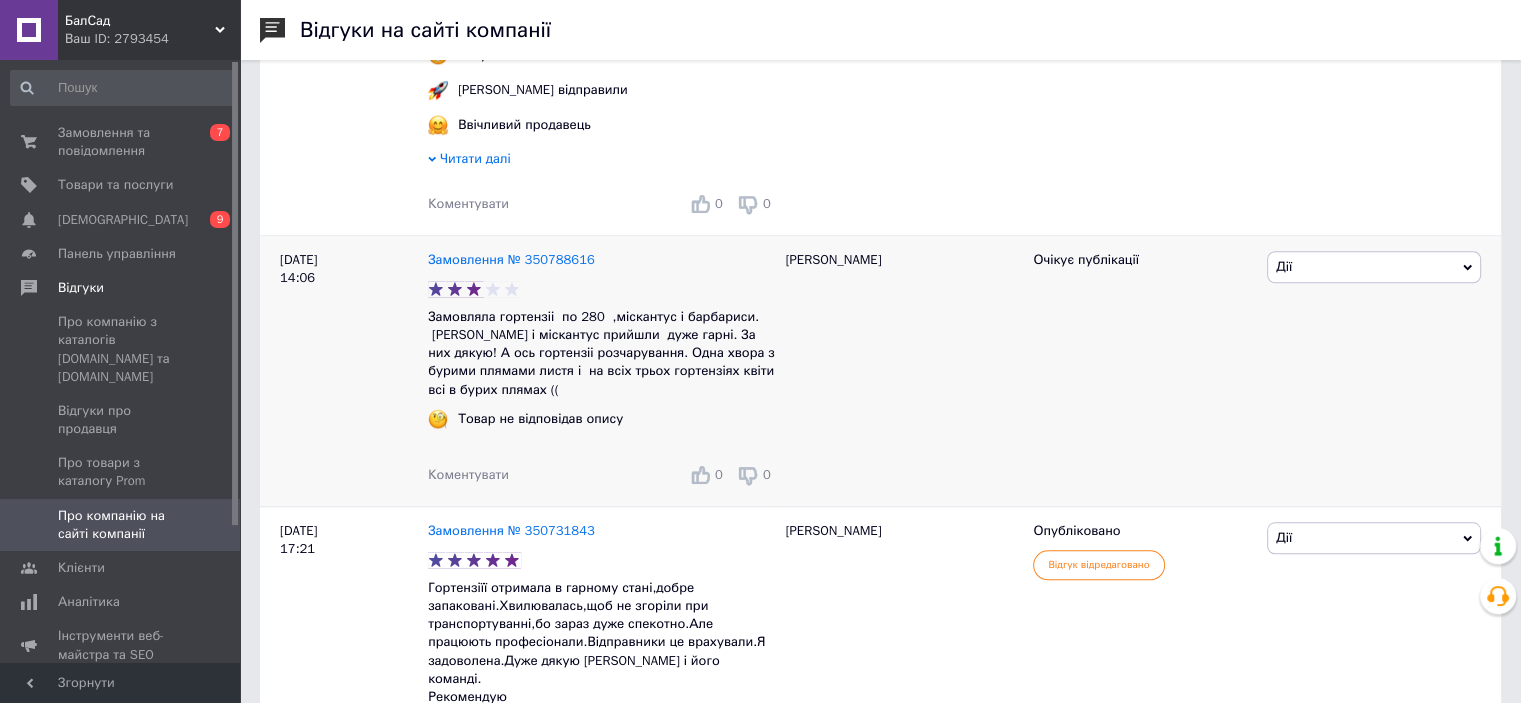 click on "Дії" at bounding box center (1374, 267) 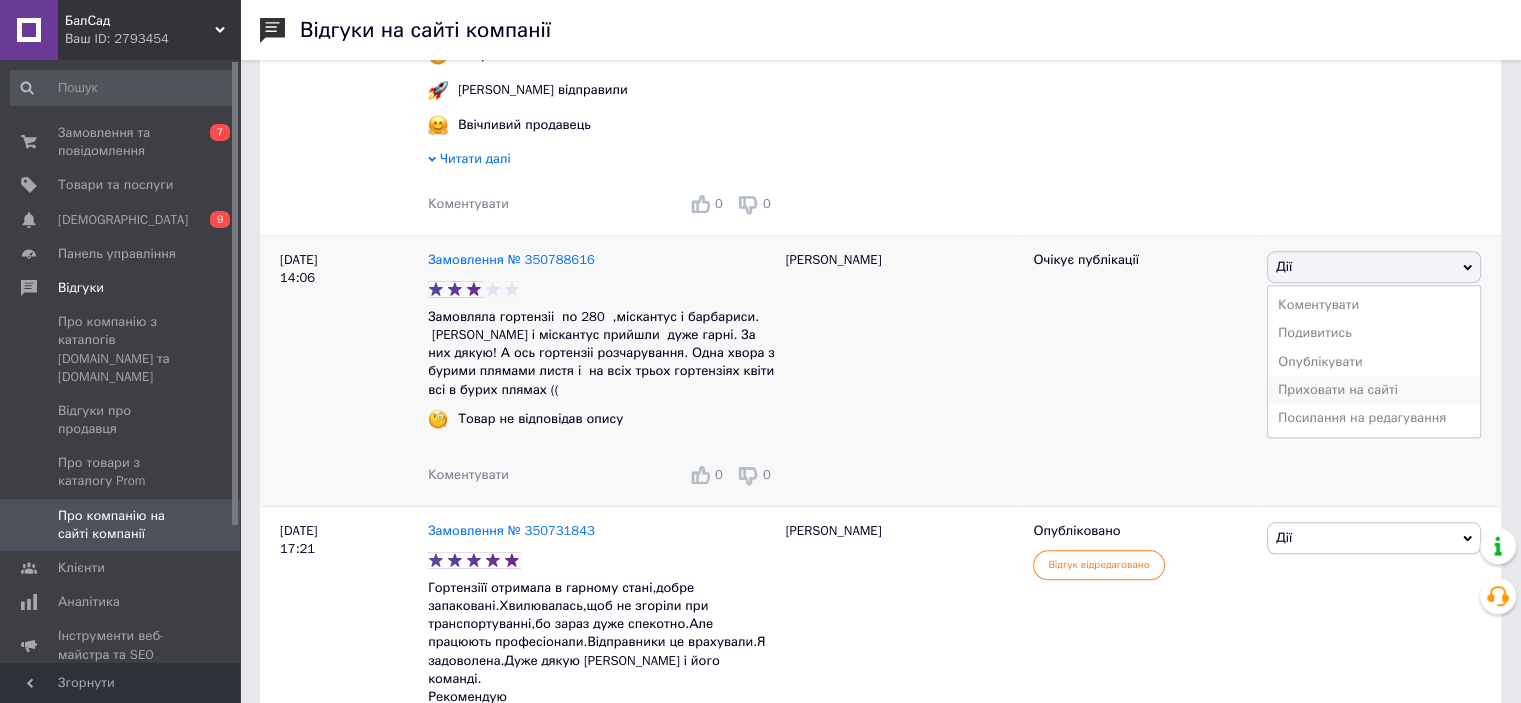 click on "Приховати на сайті" at bounding box center [1374, 390] 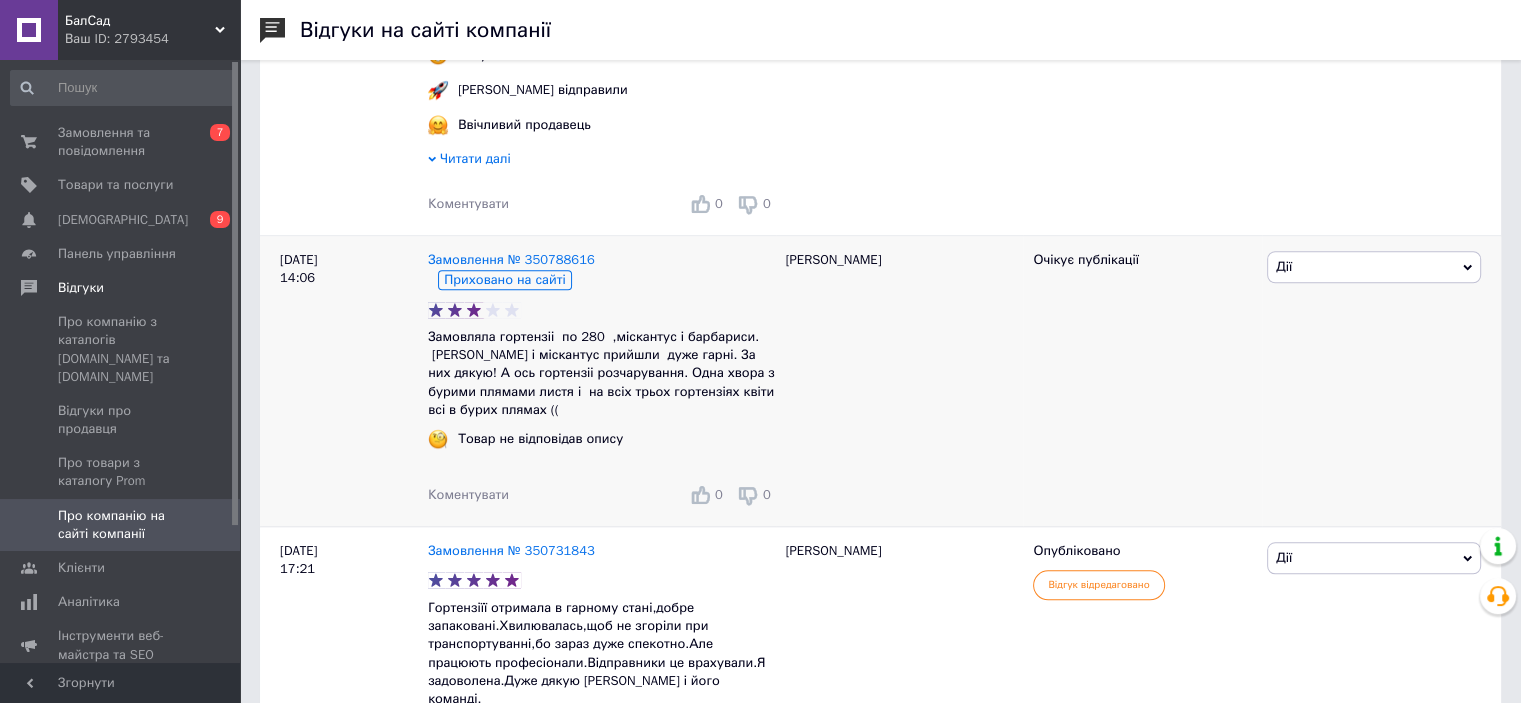 click on "Коментувати" at bounding box center (468, 494) 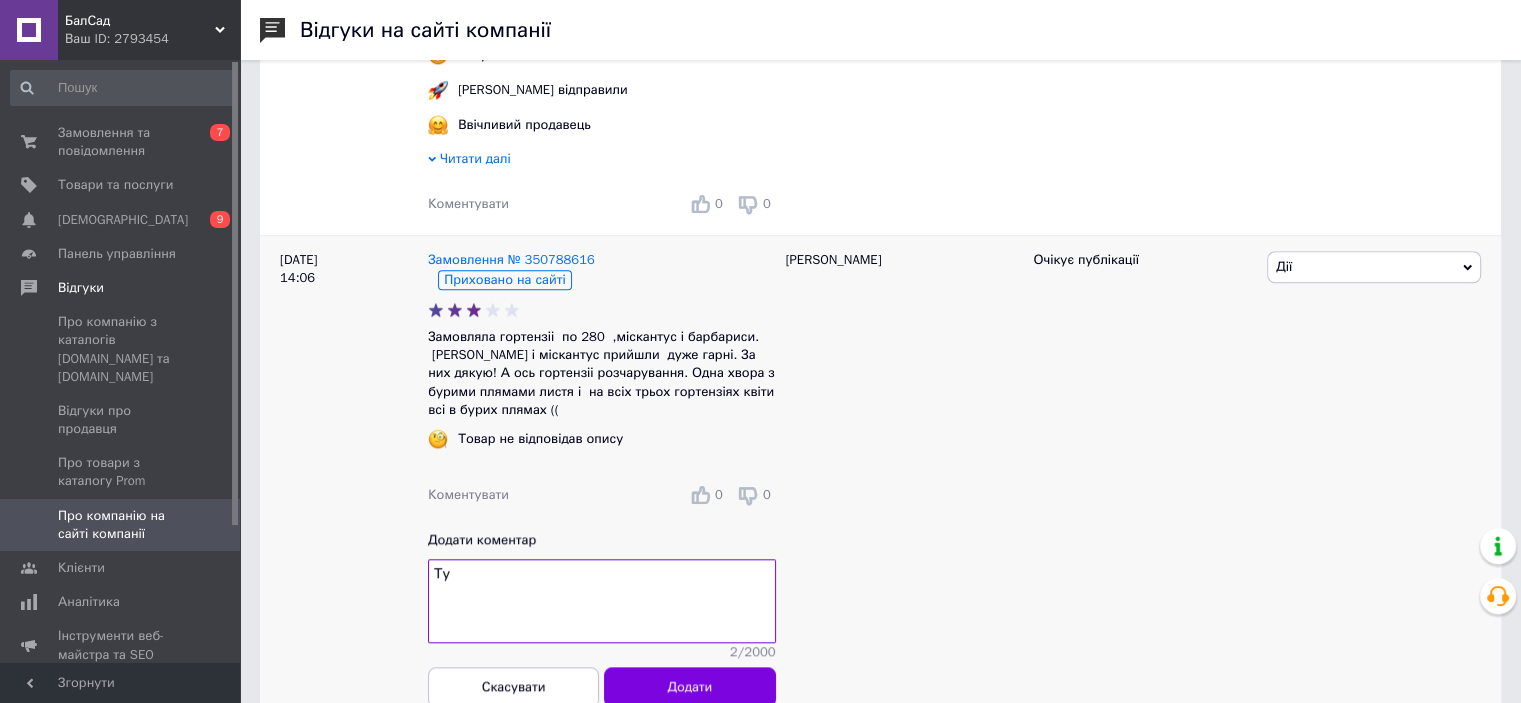 type on "Т" 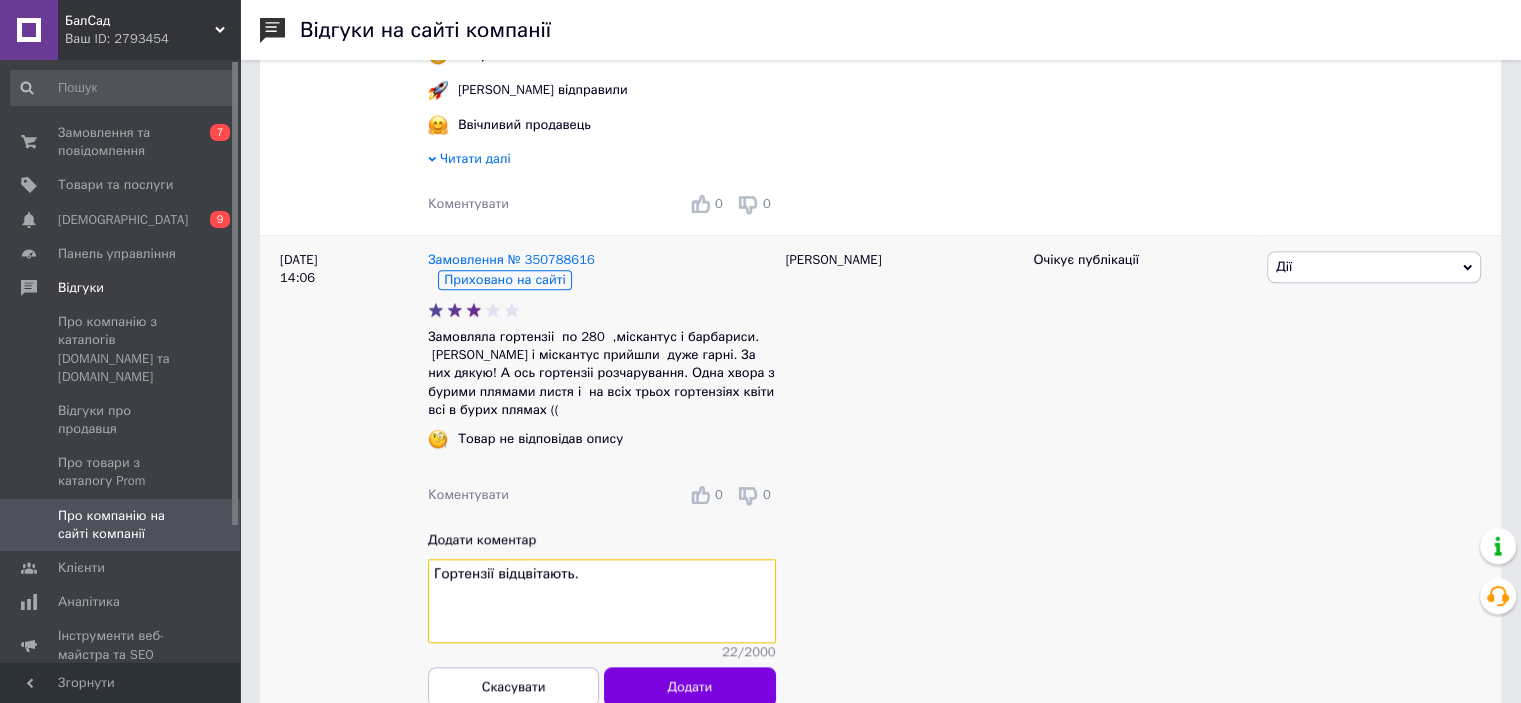 click on "Гортензії відцвітають." at bounding box center [602, 601] 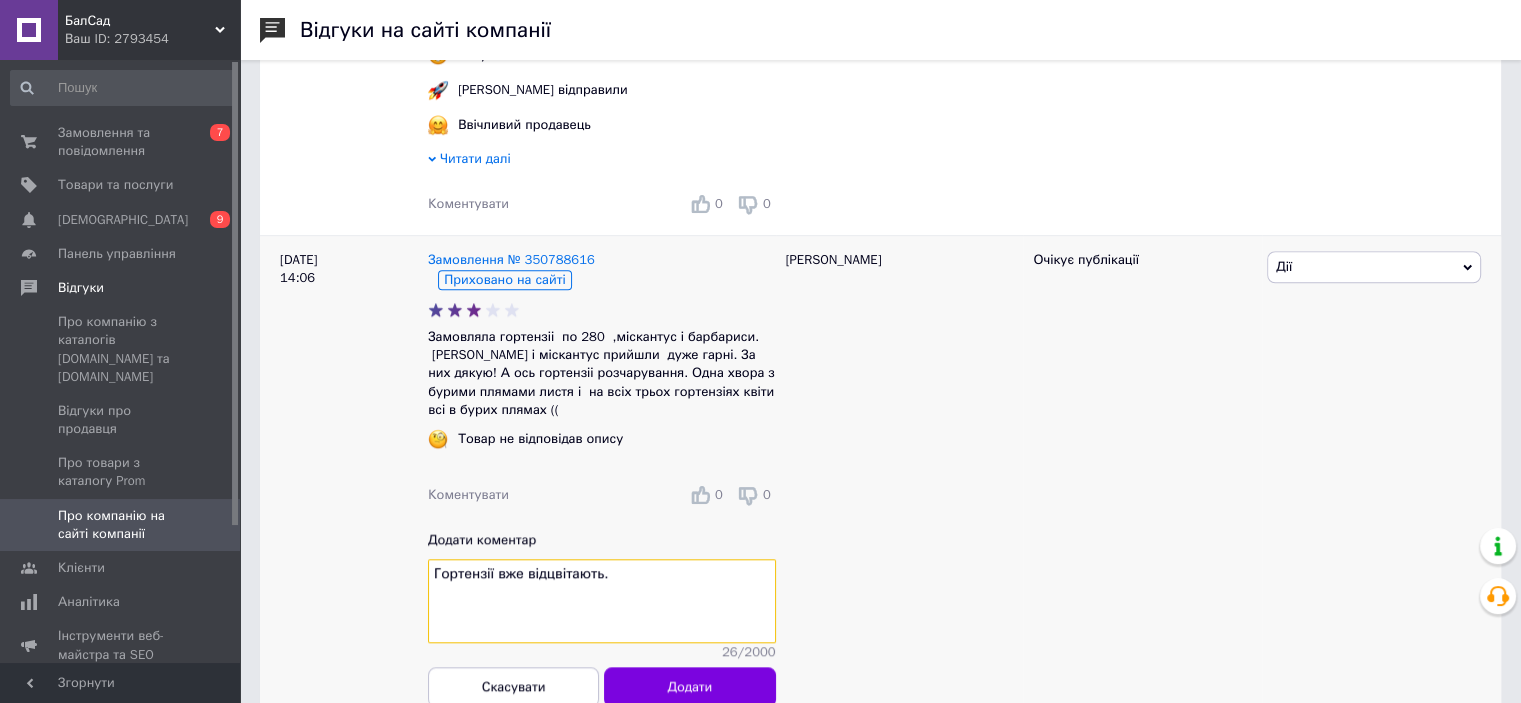 click on "Гортензії вже відцвітають." at bounding box center [602, 601] 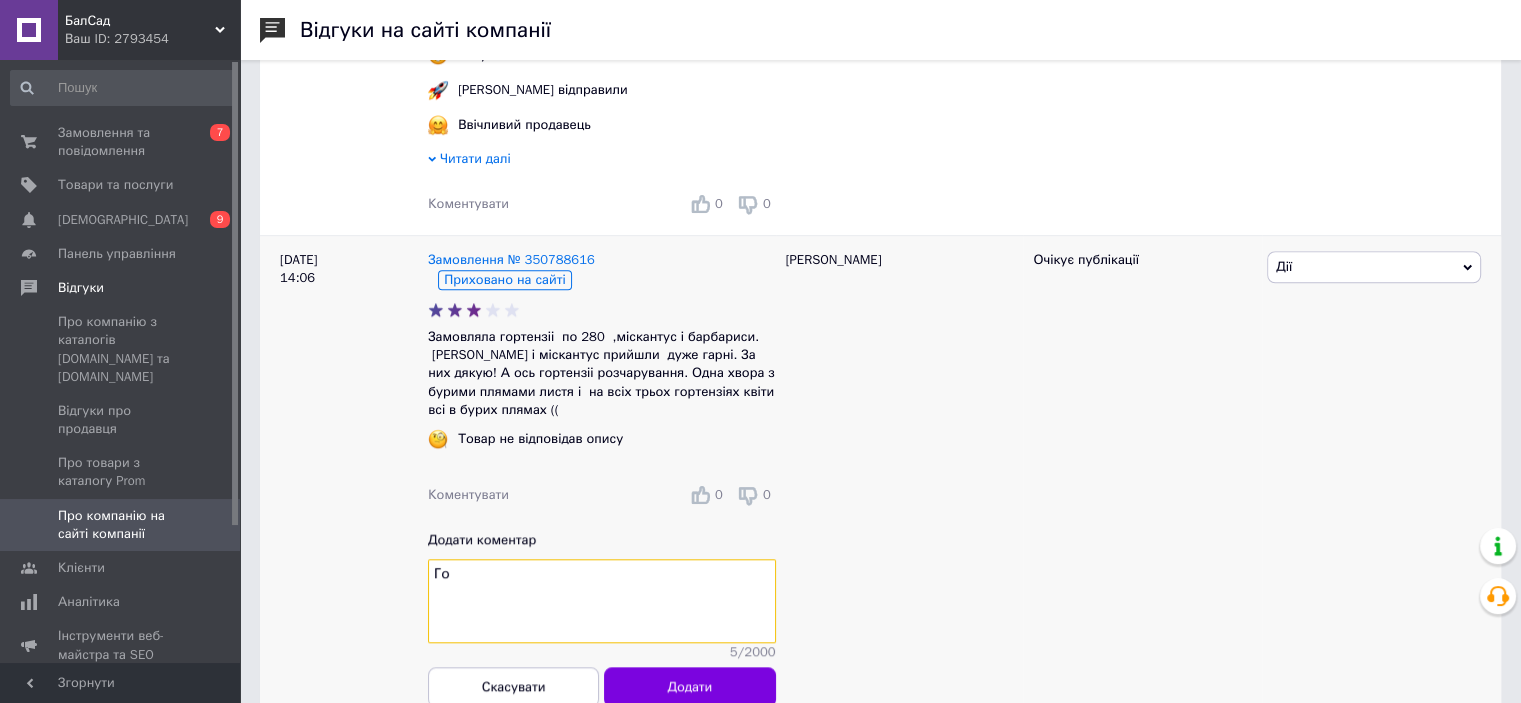 type on "Г" 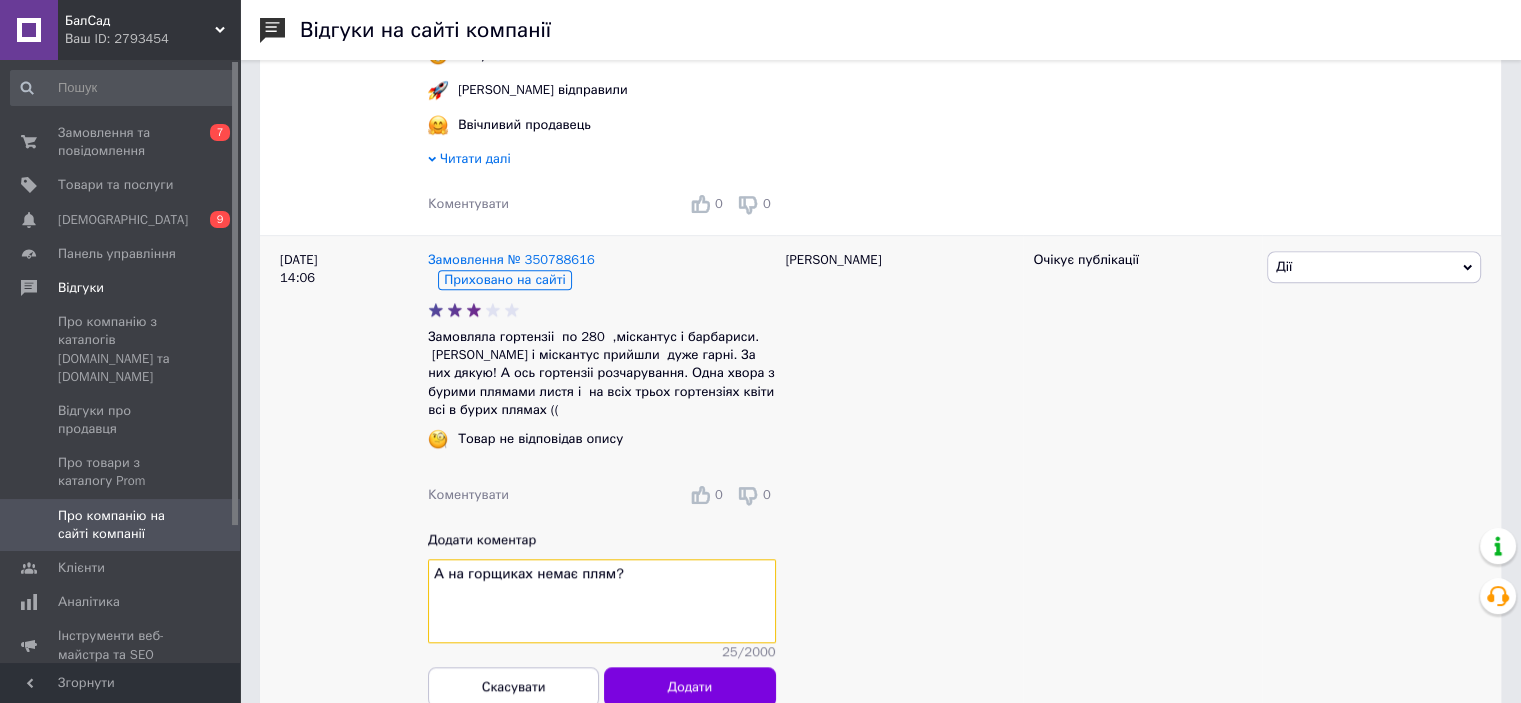 click on "А на горщиках немає плям?" at bounding box center [602, 601] 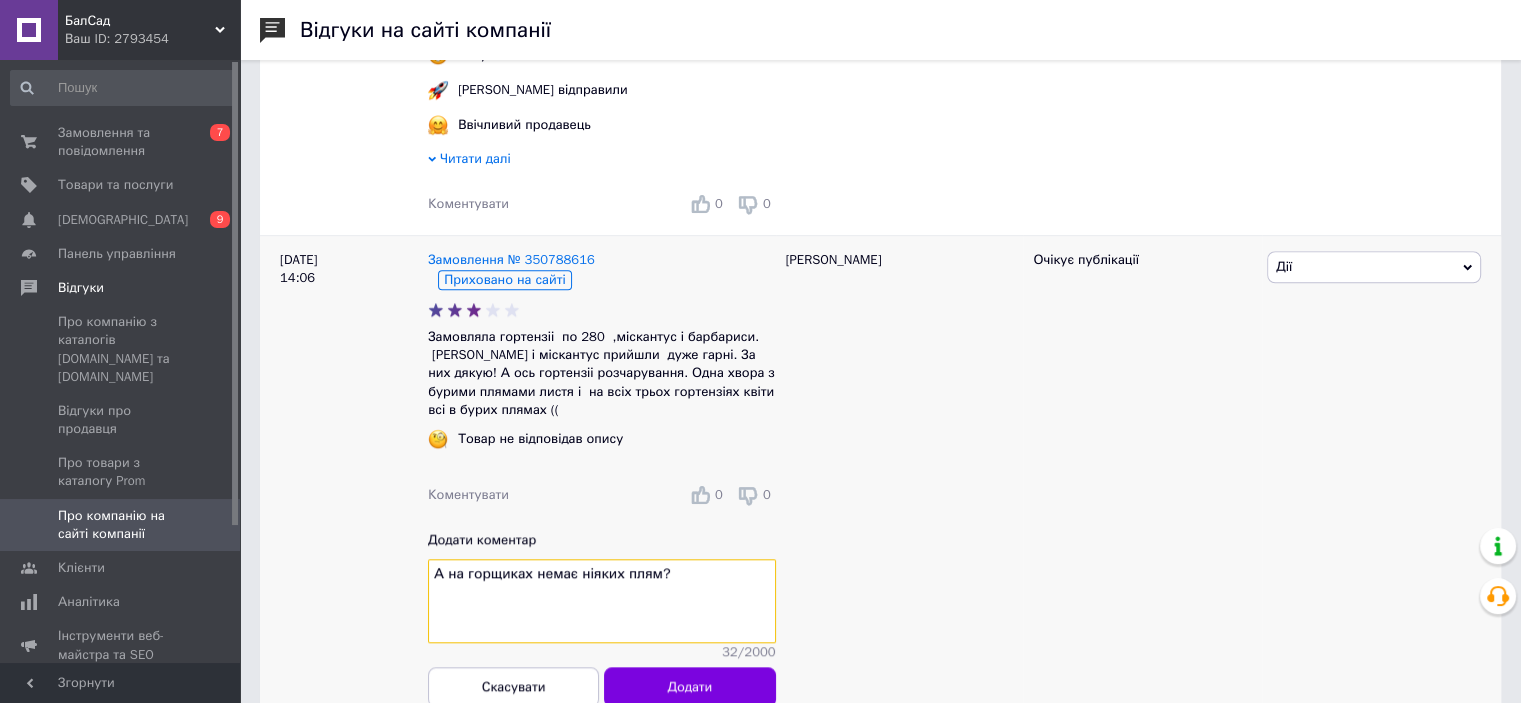 click on "А на горщиках немає ніяких плям?" at bounding box center [602, 601] 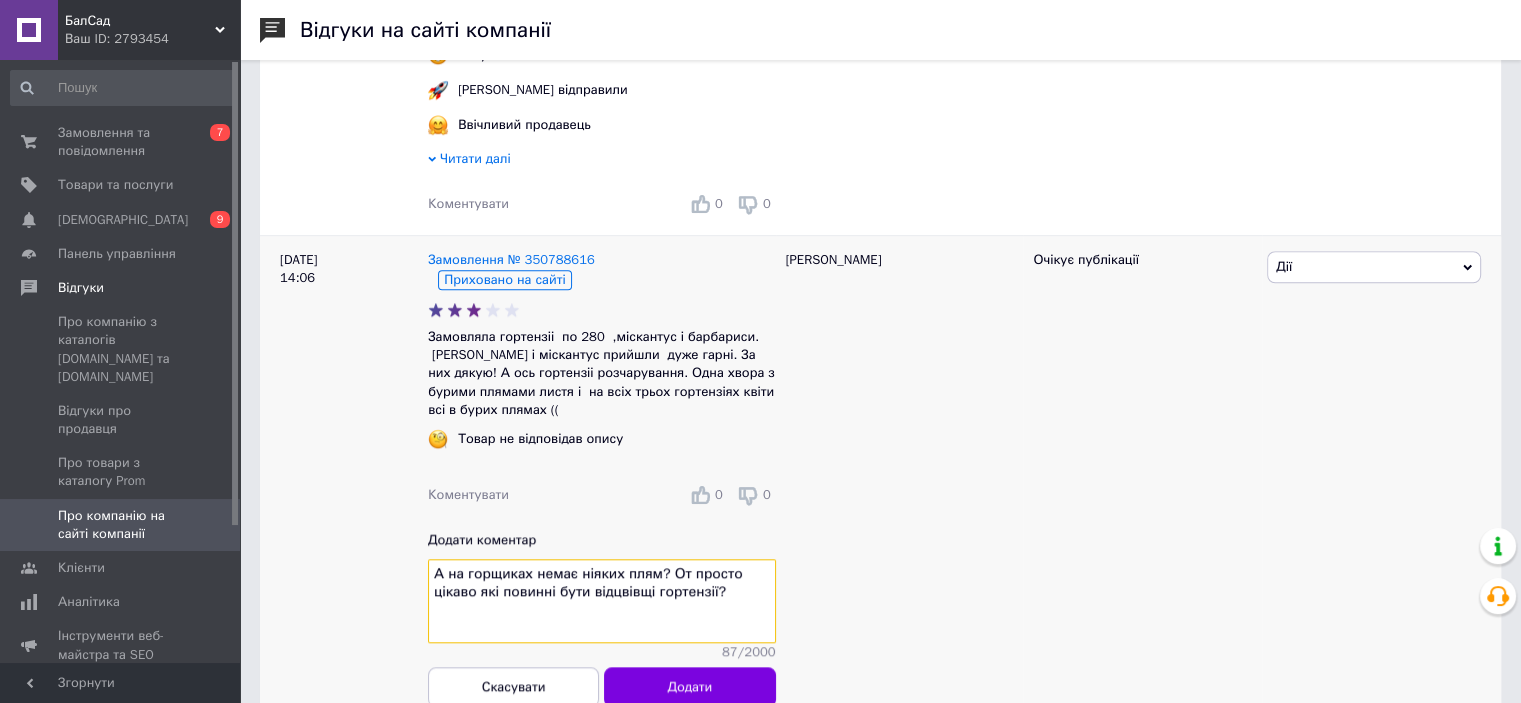 click on "А на горщиках немає ніяких плям? От просто цікаво які повинні бути відцвівщі гортензії?" at bounding box center (602, 601) 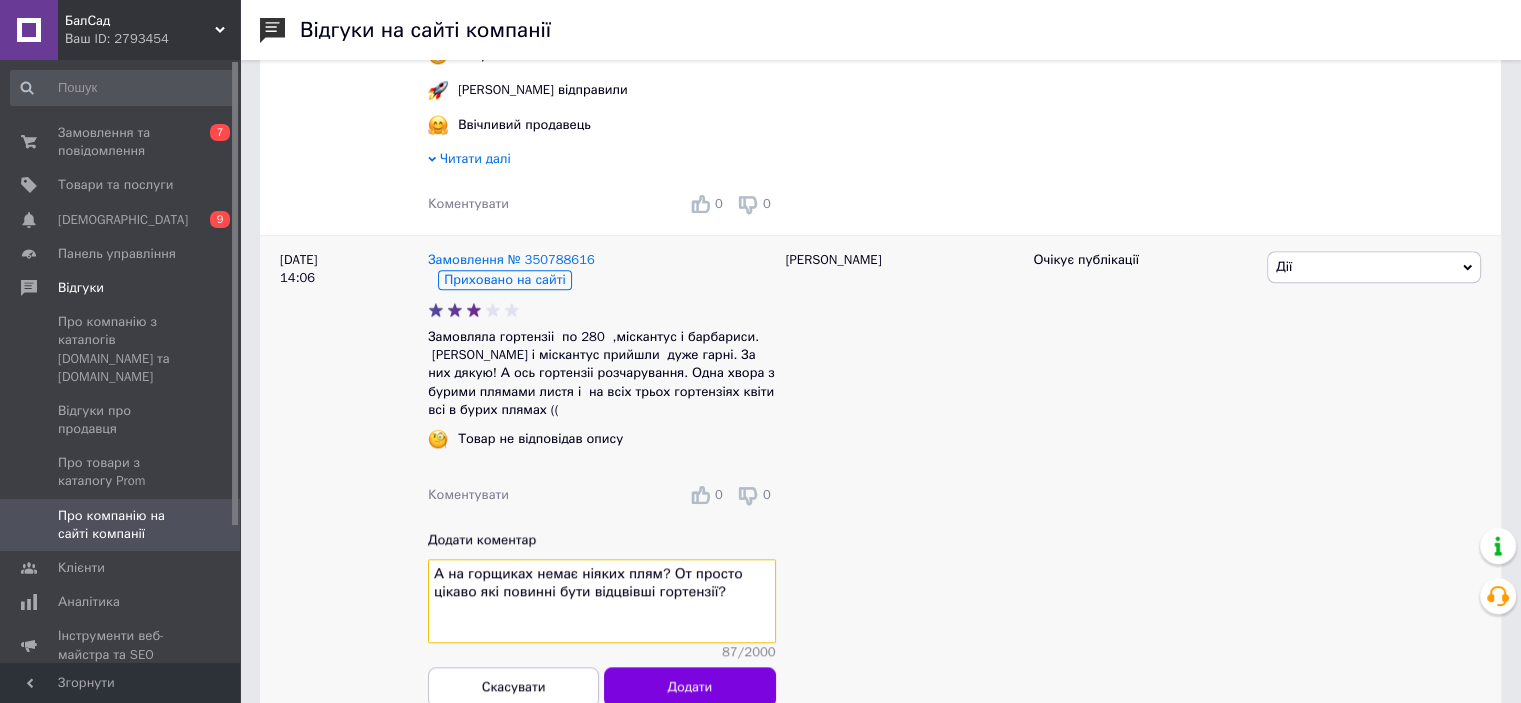 click on "А на горщиках немає ніяких плям? От просто цікаво які повинні бути відцвівші гортензії?" at bounding box center (602, 601) 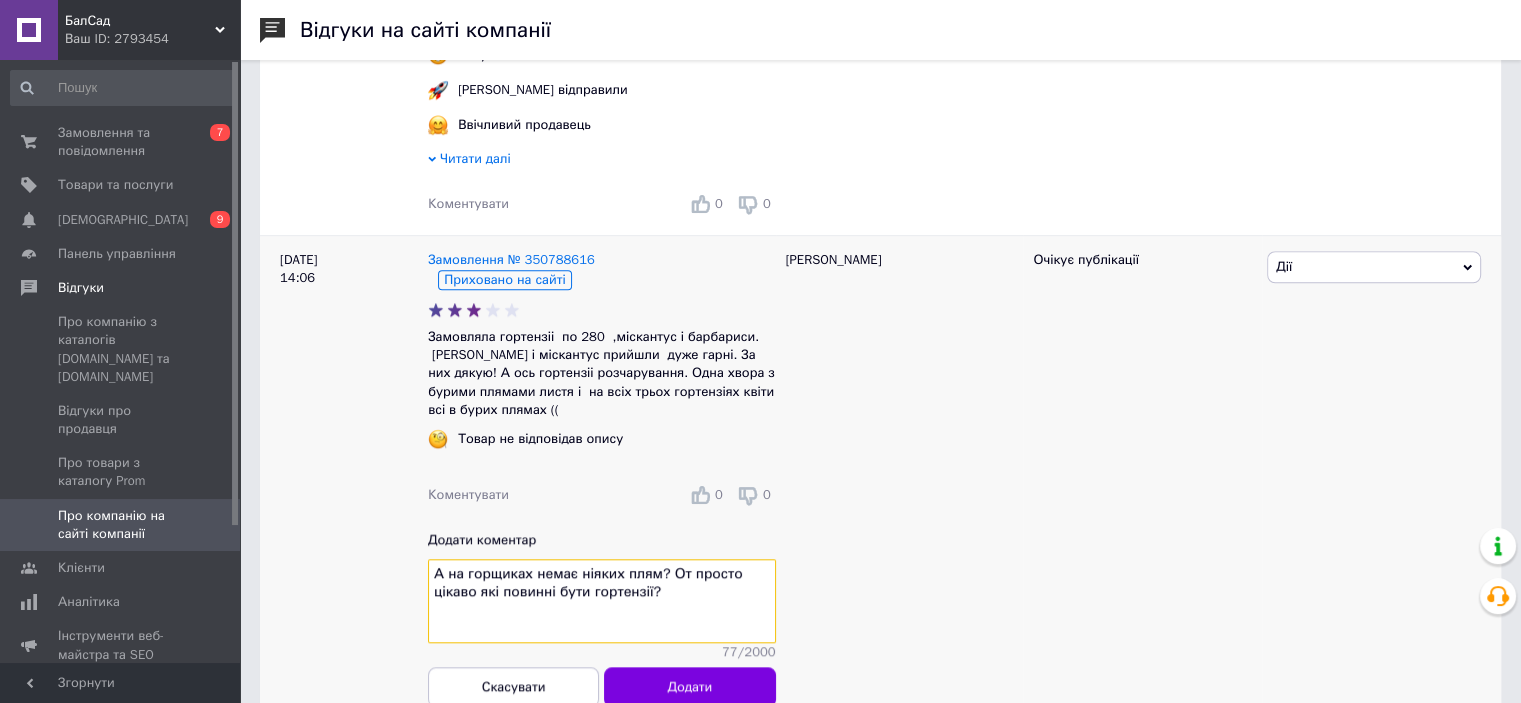 click on "А на горщиках немає ніяких плям? От просто цікаво які повинні бути гортензії?" at bounding box center (602, 601) 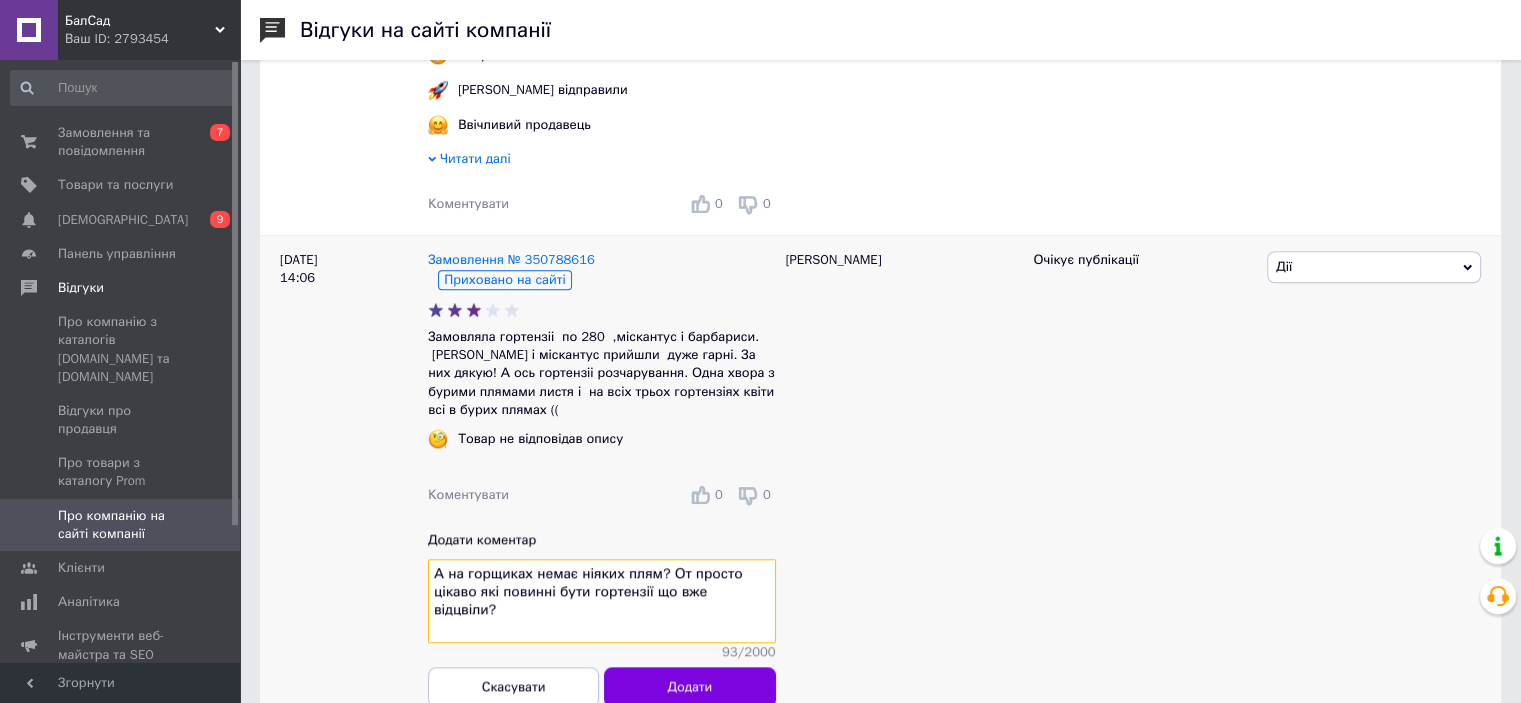 click on "А на горщиках немає ніяких плям? От просто цікаво які повинні бути гортензії що вже відцвіли?" at bounding box center [602, 601] 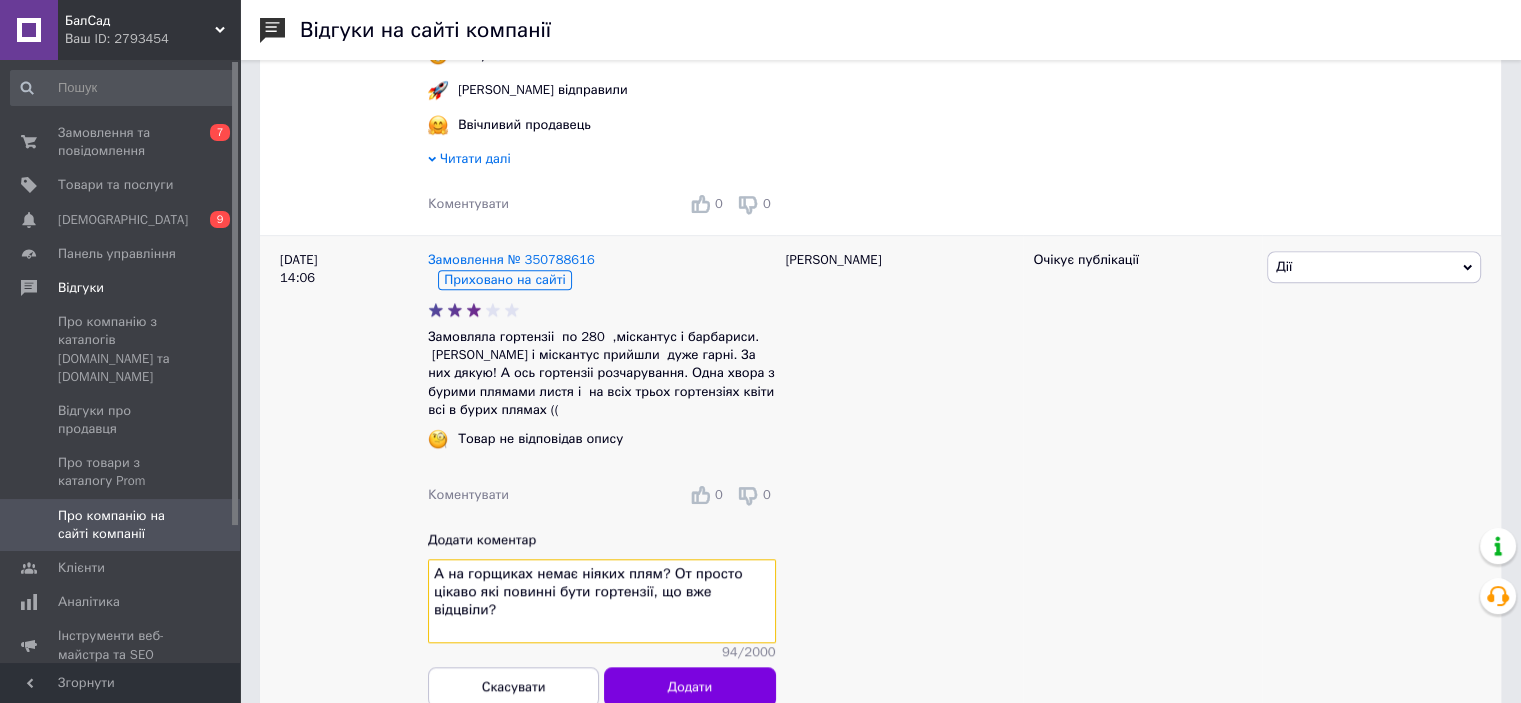 click on "А на горщиках немає ніяких плям? От просто цікаво які повинні бути гортензії, що вже відцвіли?" at bounding box center [602, 601] 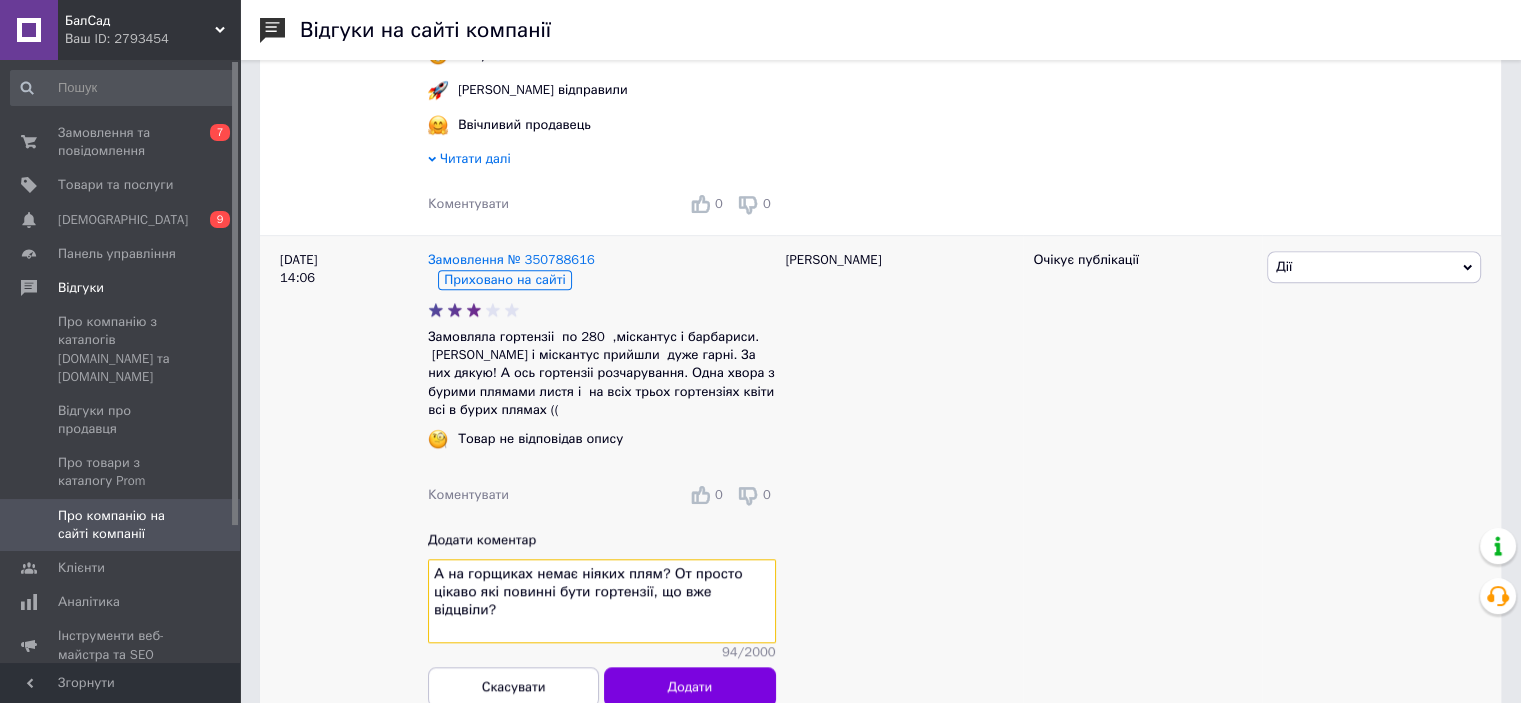 click on "А на горщиках немає ніяких плям? От просто цікаво які повинні бути гортензії, що вже відцвіли?" at bounding box center [602, 601] 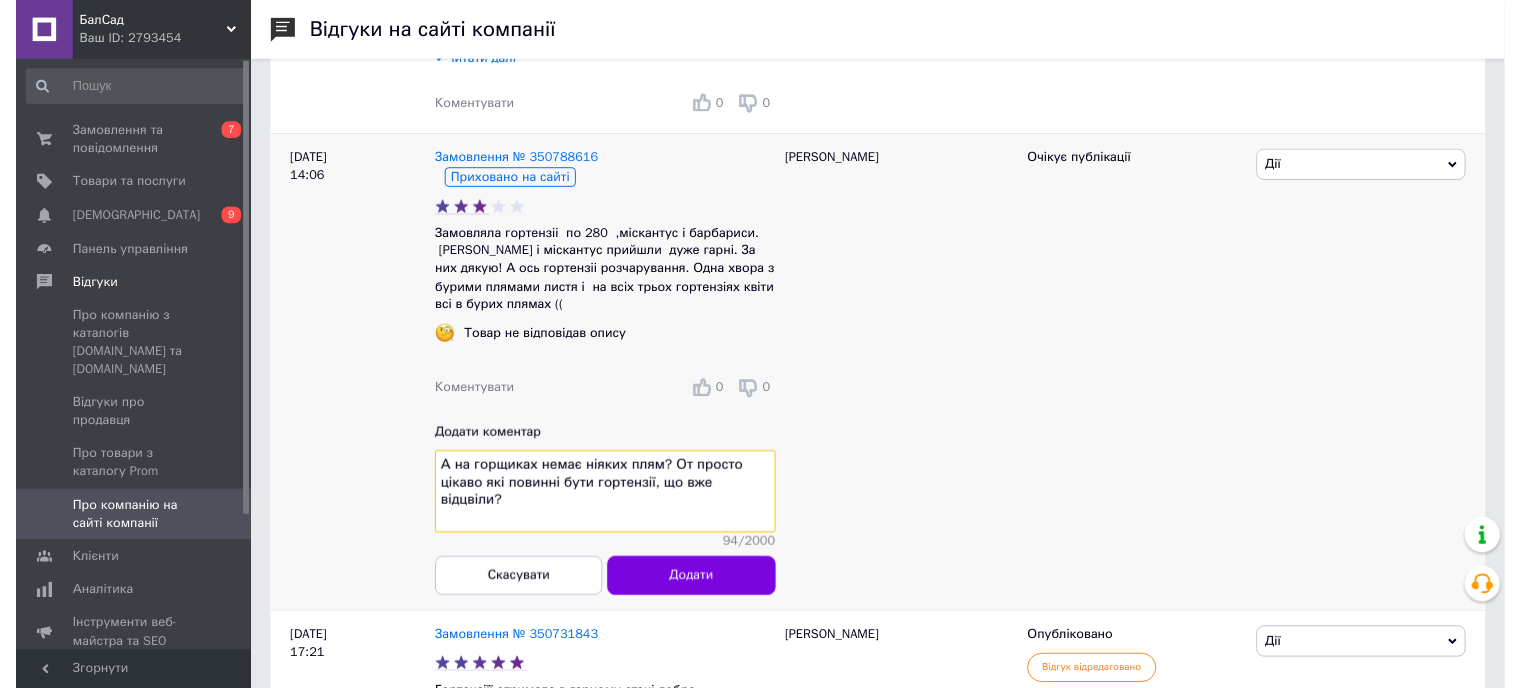 scroll, scrollTop: 1900, scrollLeft: 0, axis: vertical 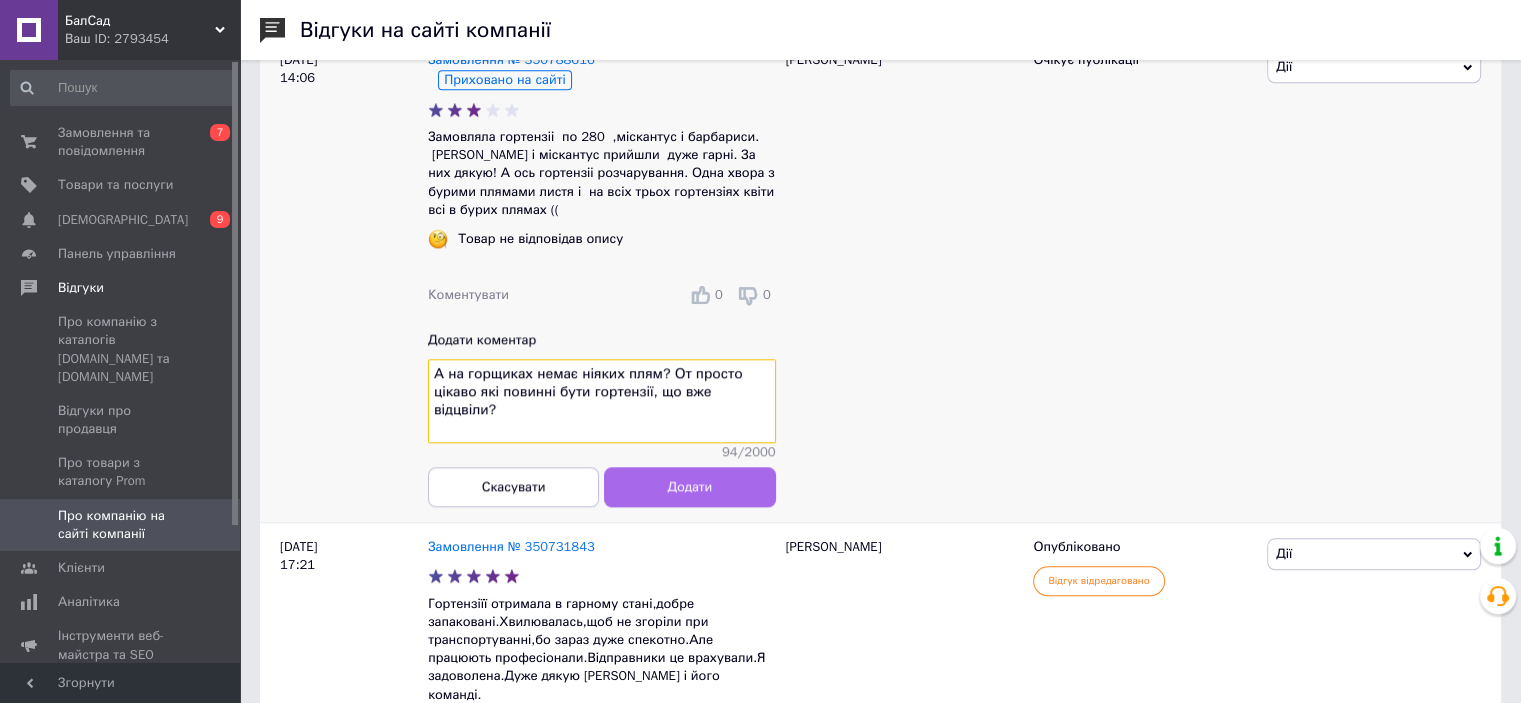 type on "А на горщиках немає ніяких плям? От просто цікаво які повинні бути гортензії, що вже відцвіли?" 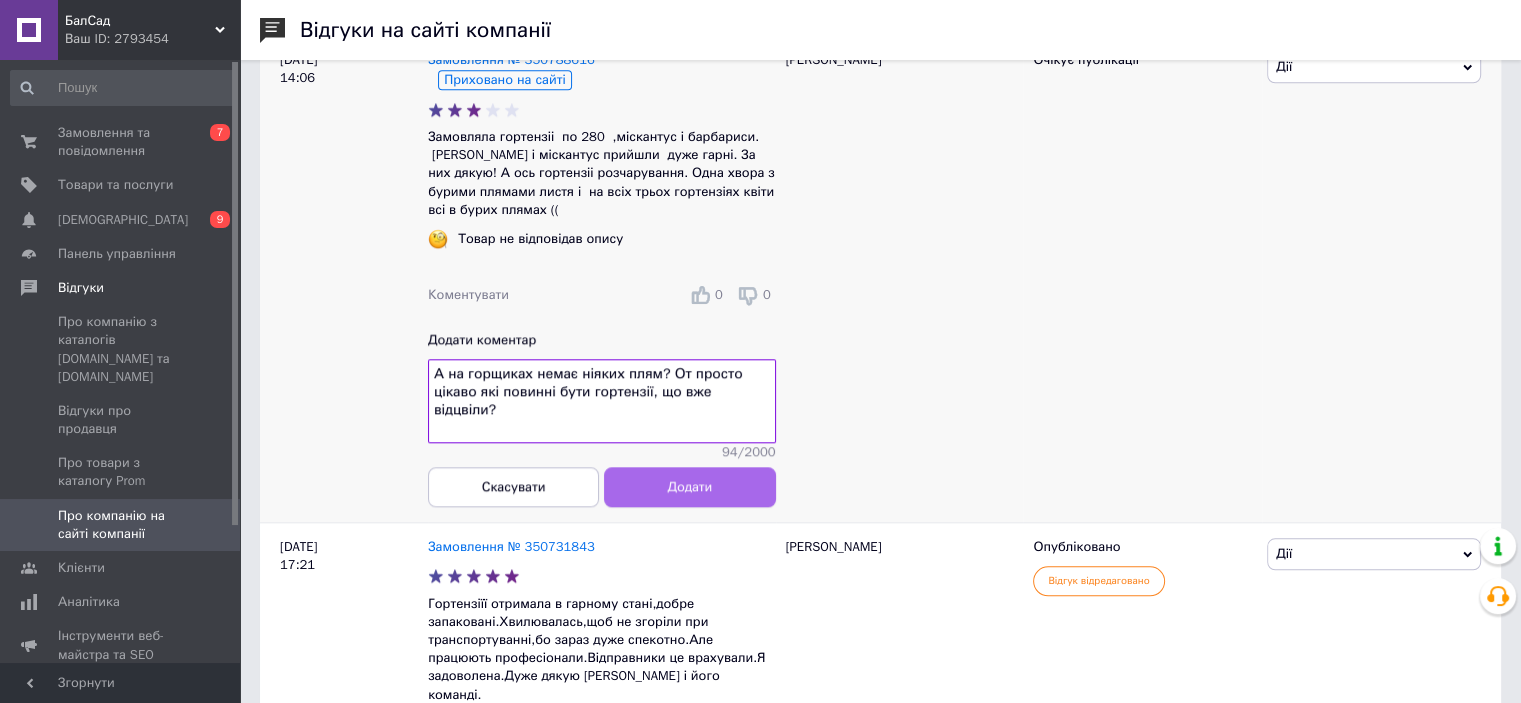 click on "Додати" at bounding box center [689, 487] 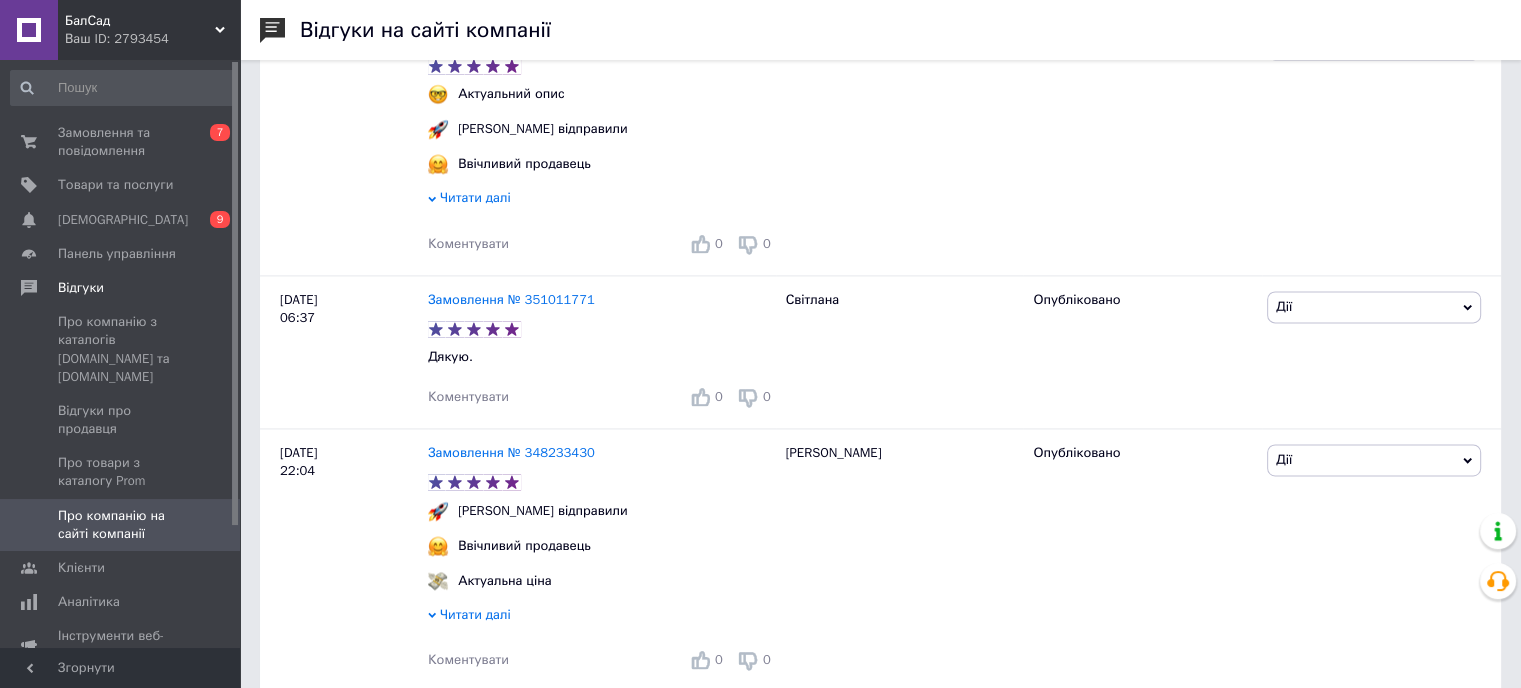 scroll, scrollTop: 2600, scrollLeft: 0, axis: vertical 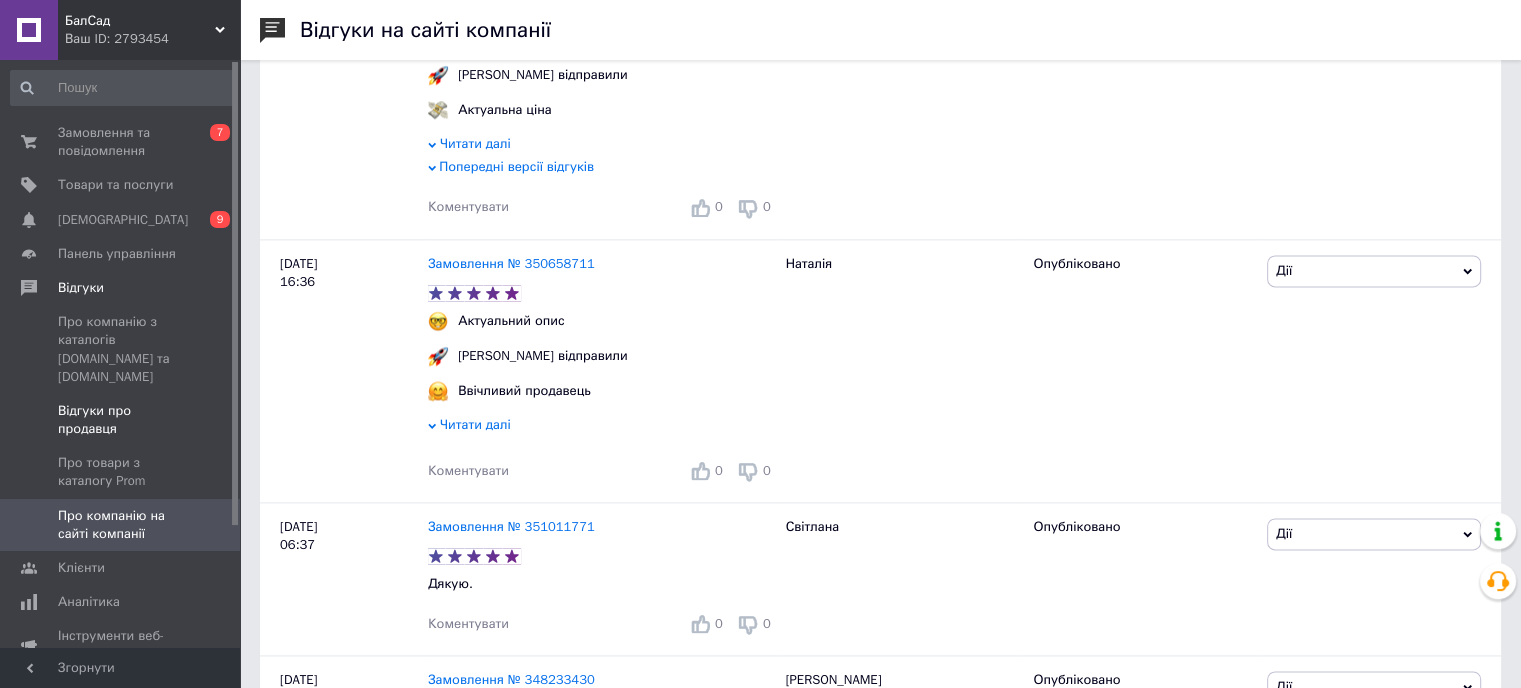click on "Відгуки про продавця" at bounding box center (121, 420) 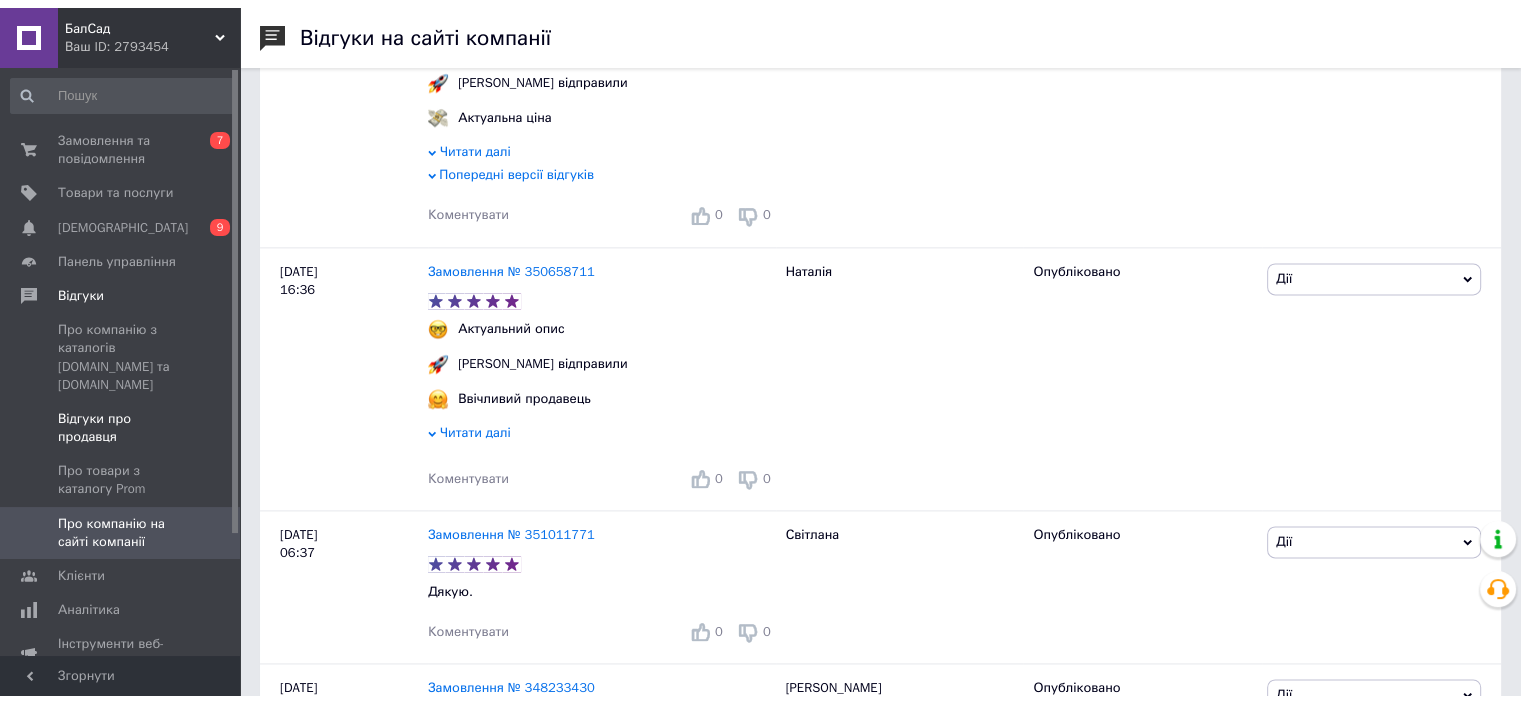 scroll, scrollTop: 0, scrollLeft: 0, axis: both 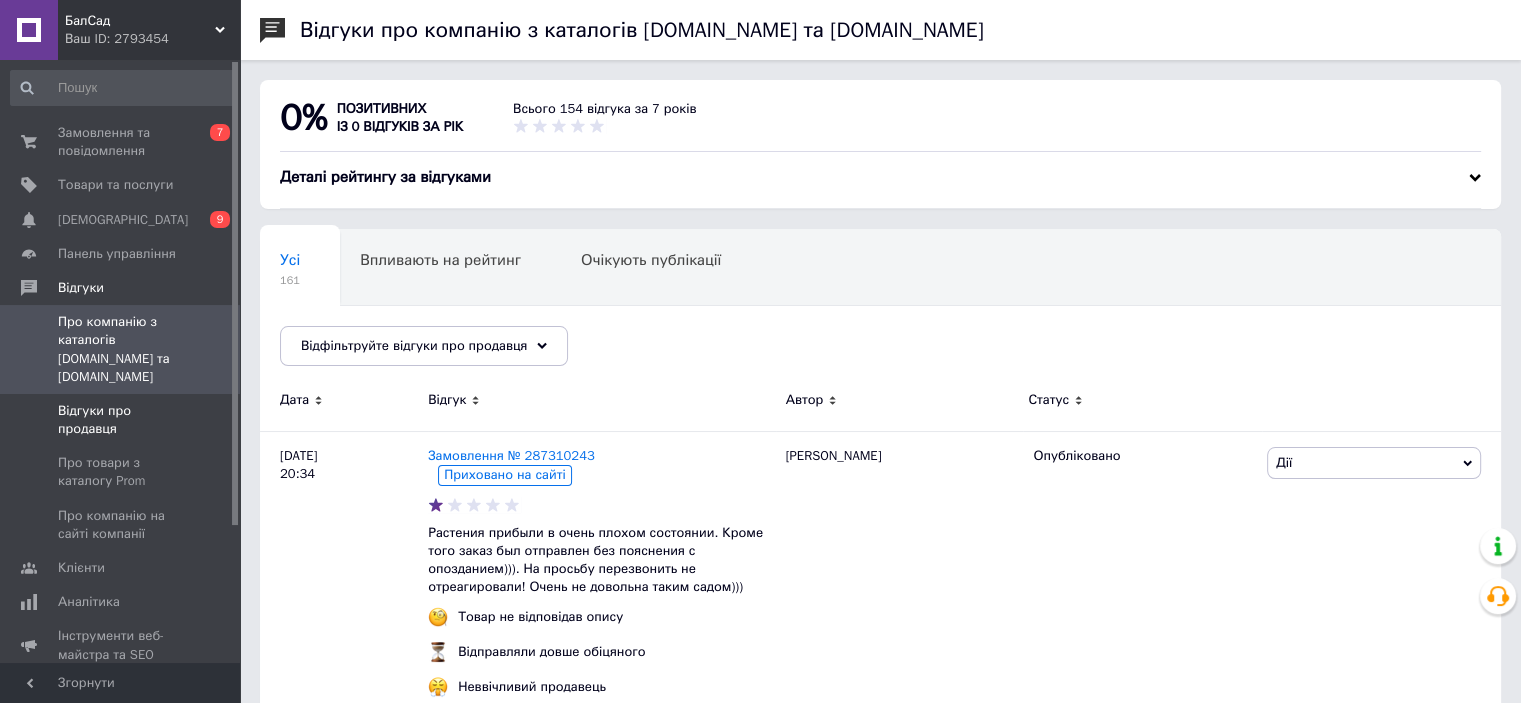 click on "Відгуки про продавця" at bounding box center [121, 420] 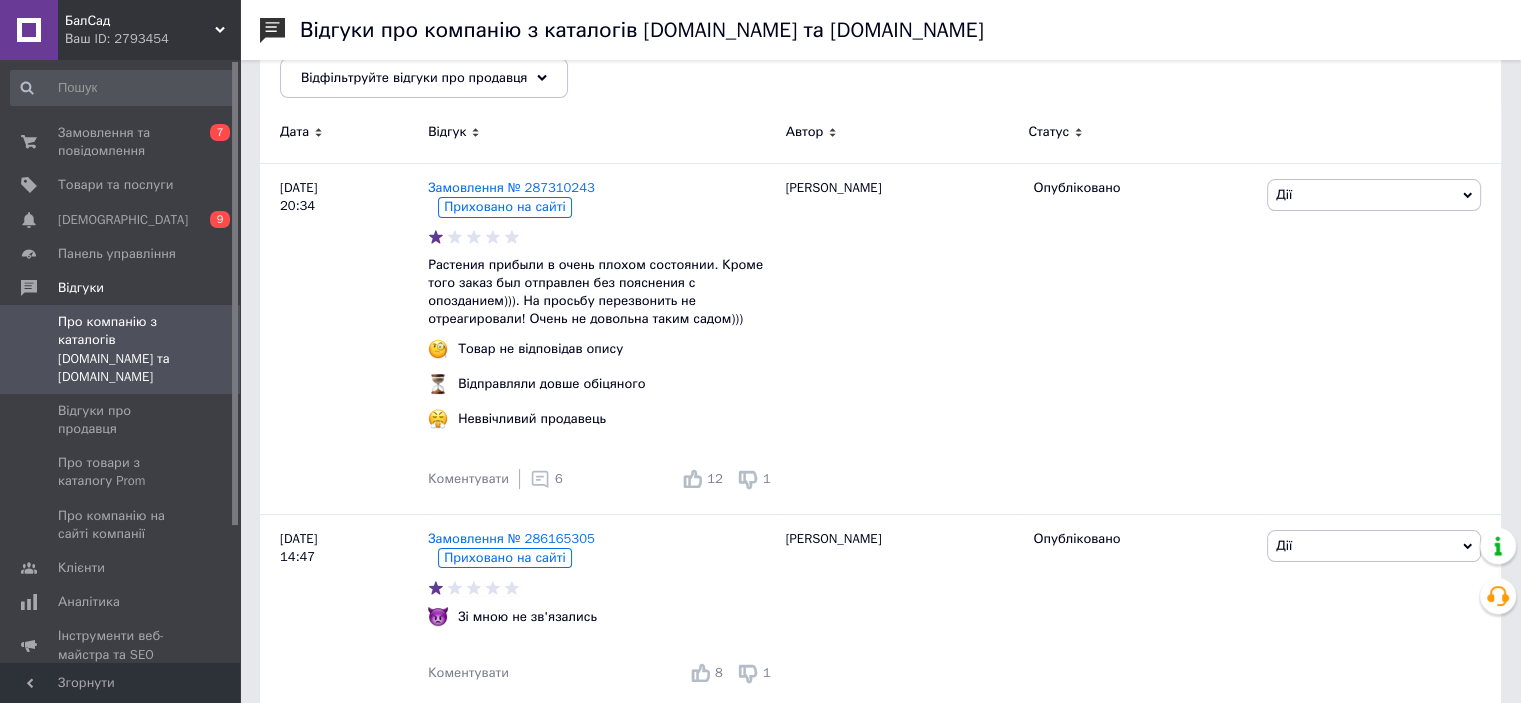 scroll, scrollTop: 300, scrollLeft: 0, axis: vertical 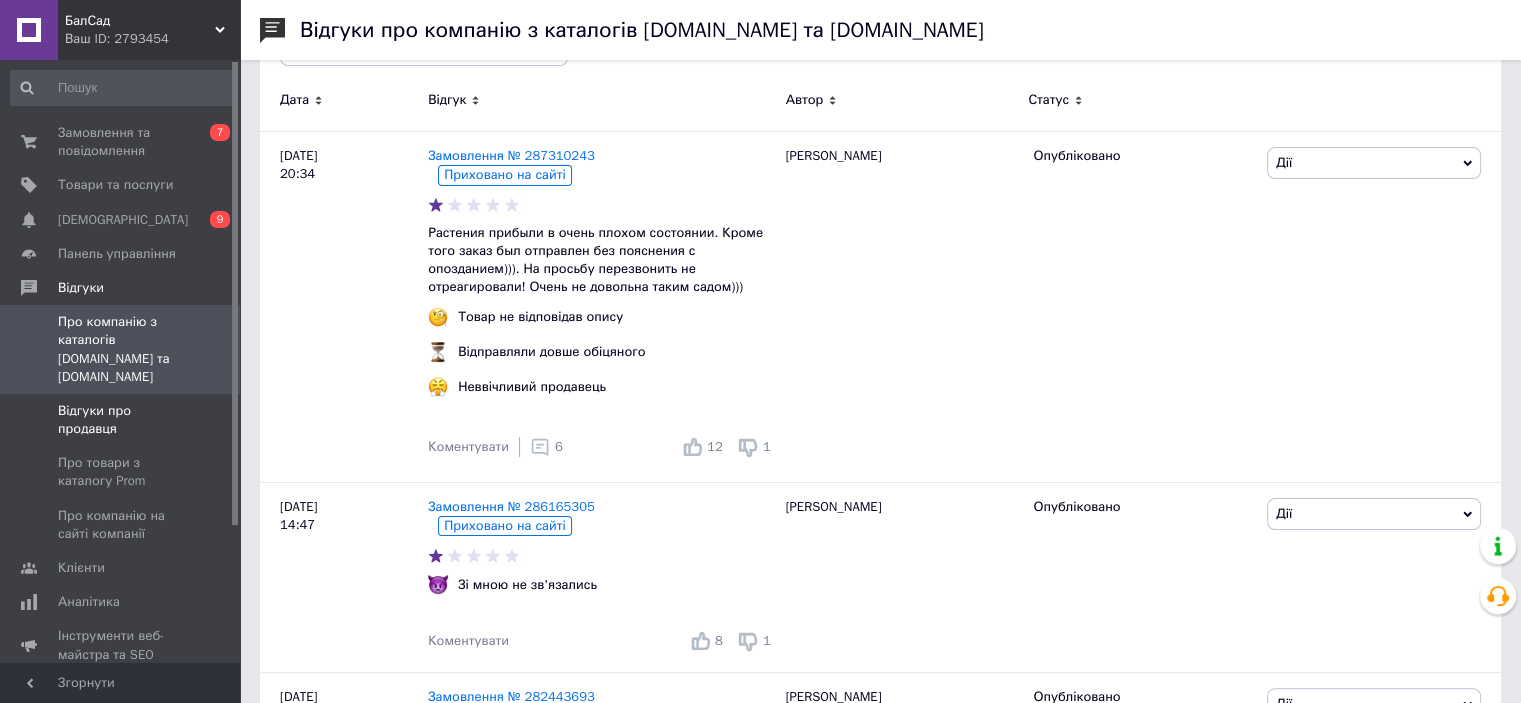 click on "Відгуки про продавця" at bounding box center [121, 420] 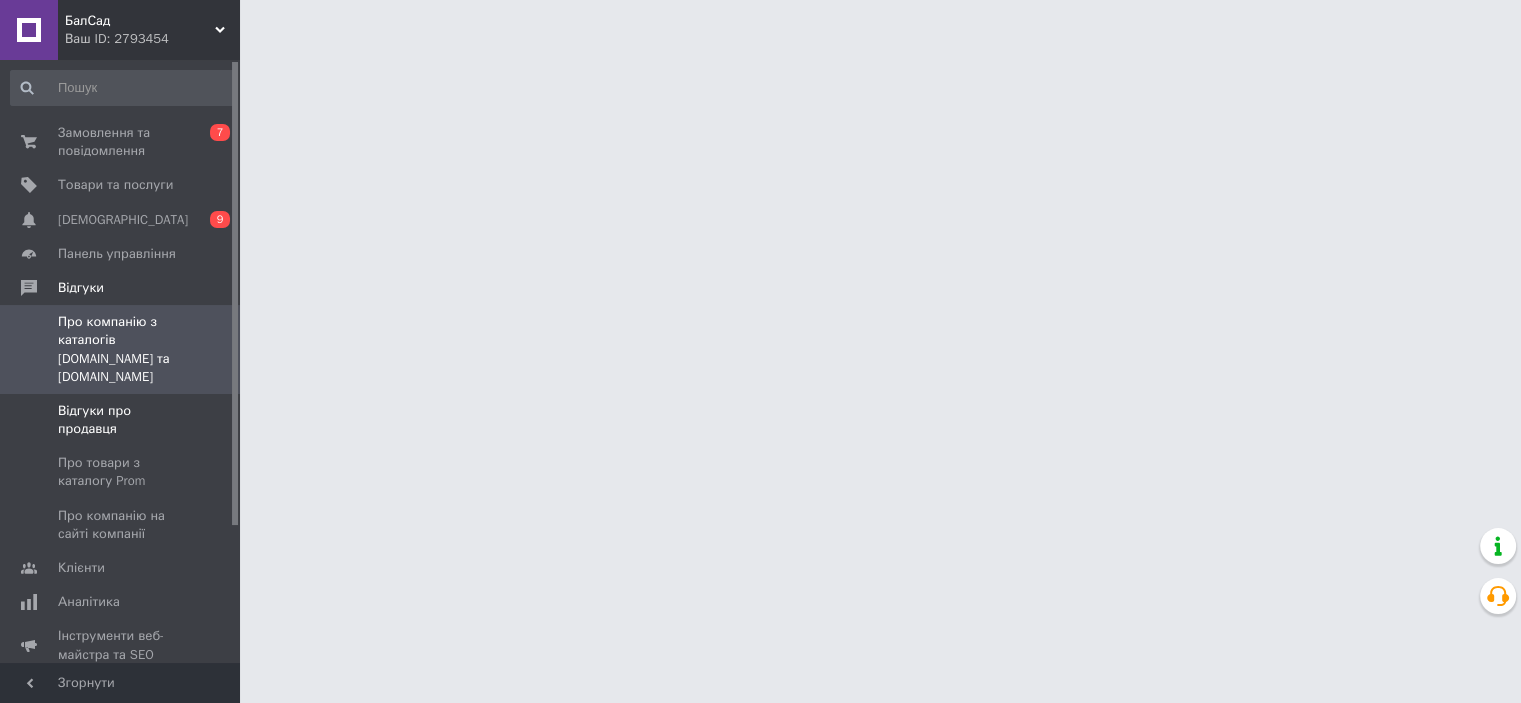 scroll, scrollTop: 0, scrollLeft: 0, axis: both 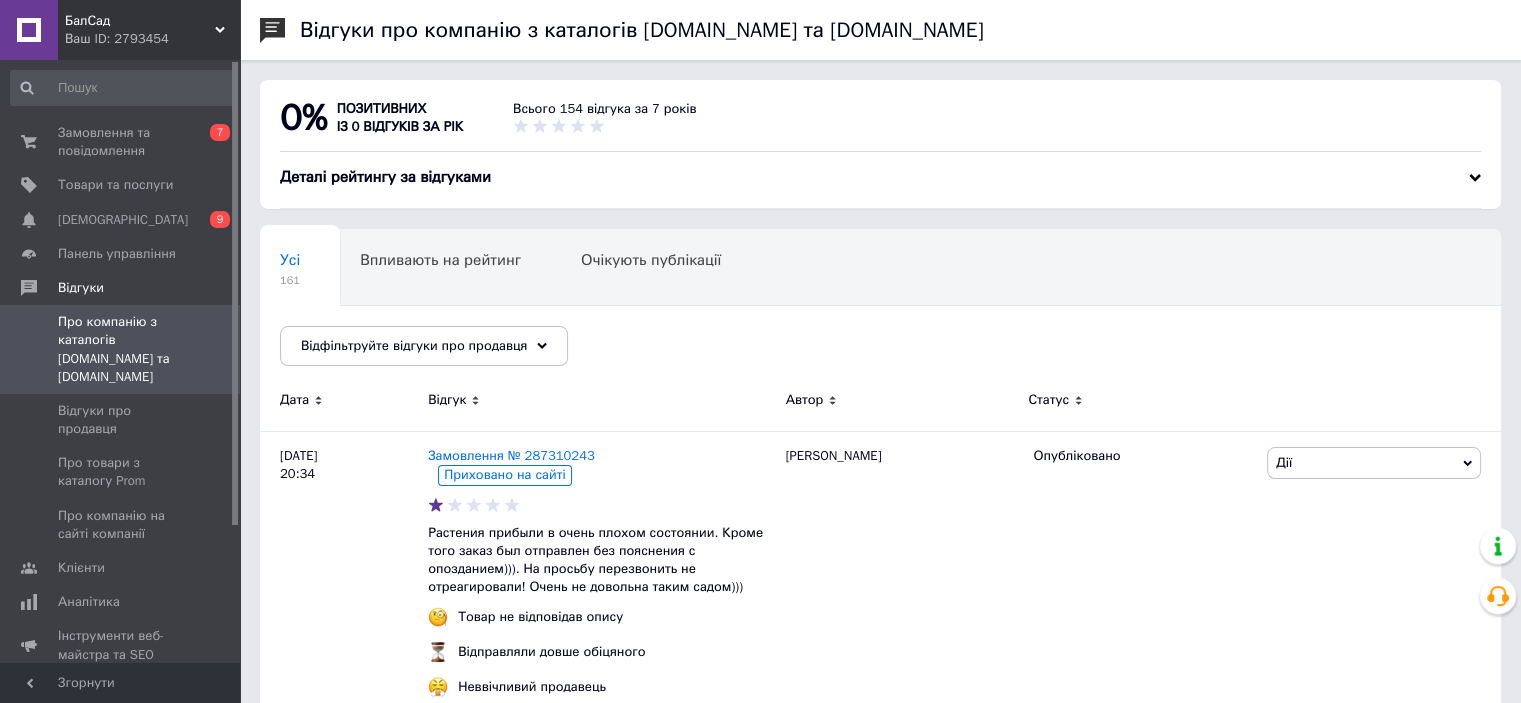 click at bounding box center [1475, 178] 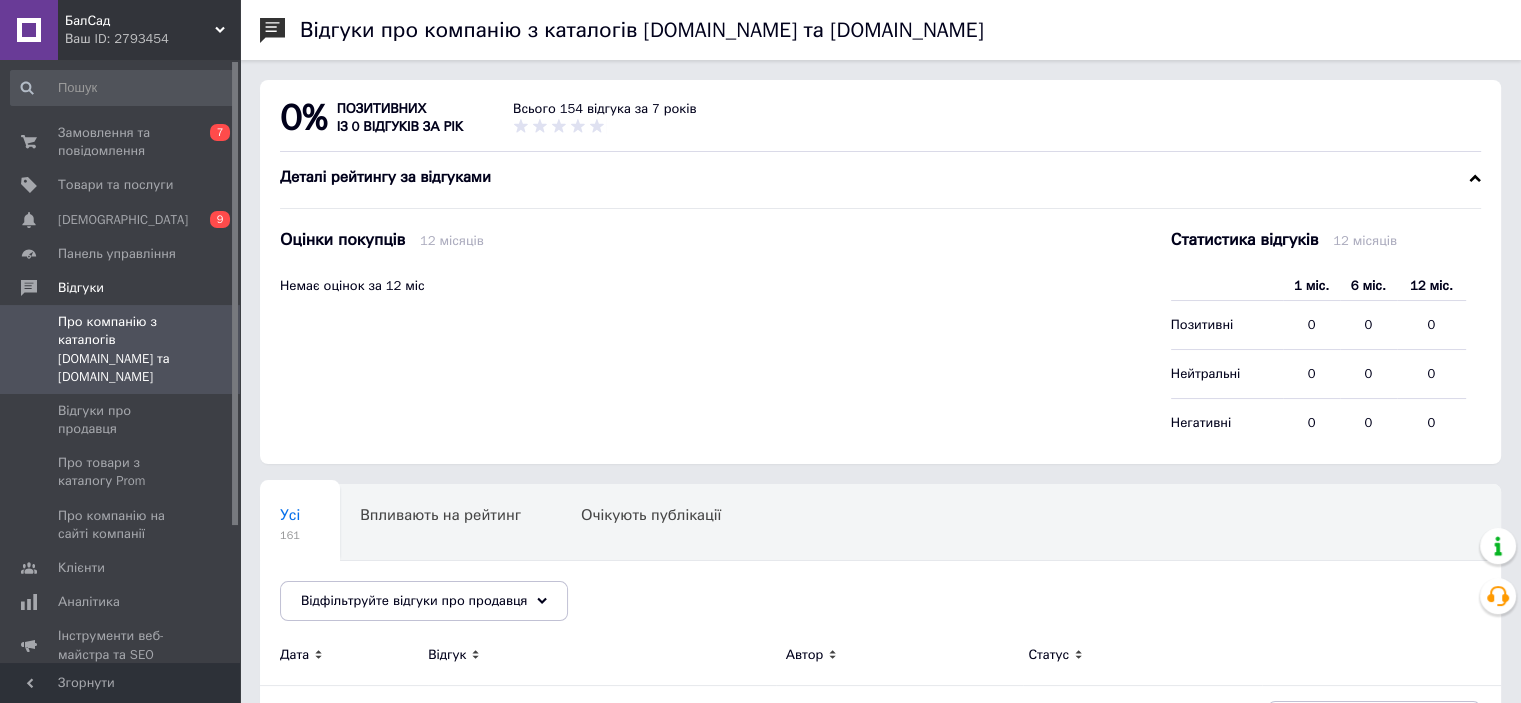 click at bounding box center (1475, 178) 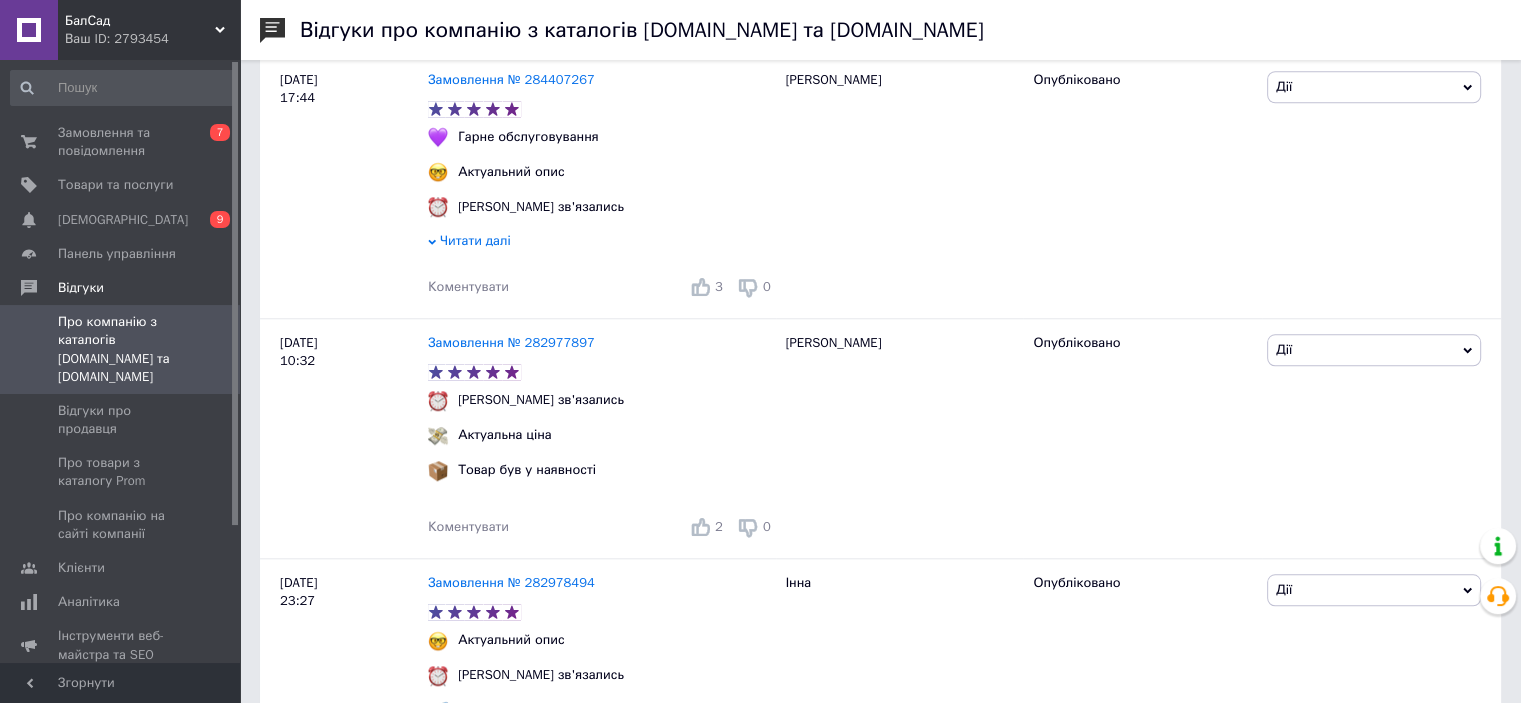 scroll, scrollTop: 1700, scrollLeft: 0, axis: vertical 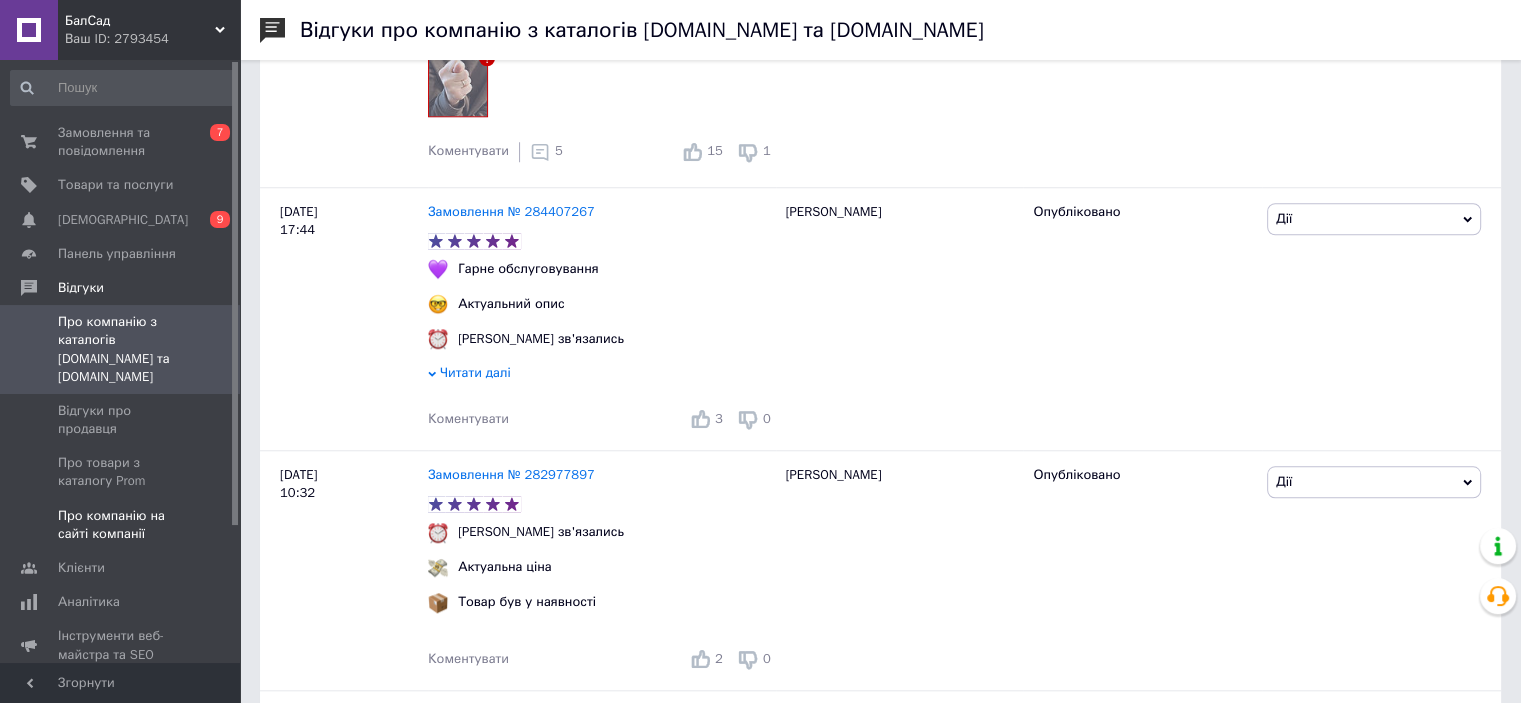click on "Про компанію на сайті компанії" at bounding box center [121, 525] 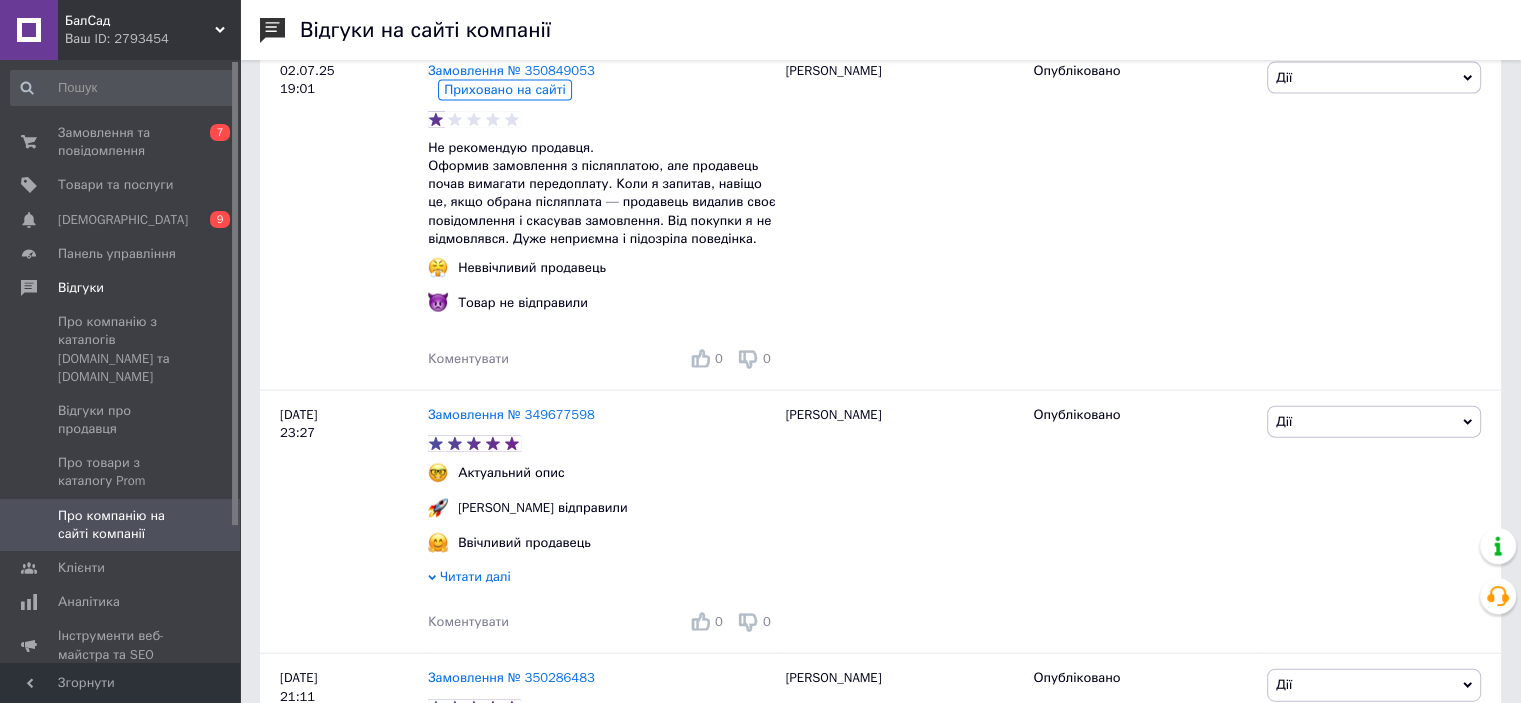 scroll, scrollTop: 4532, scrollLeft: 0, axis: vertical 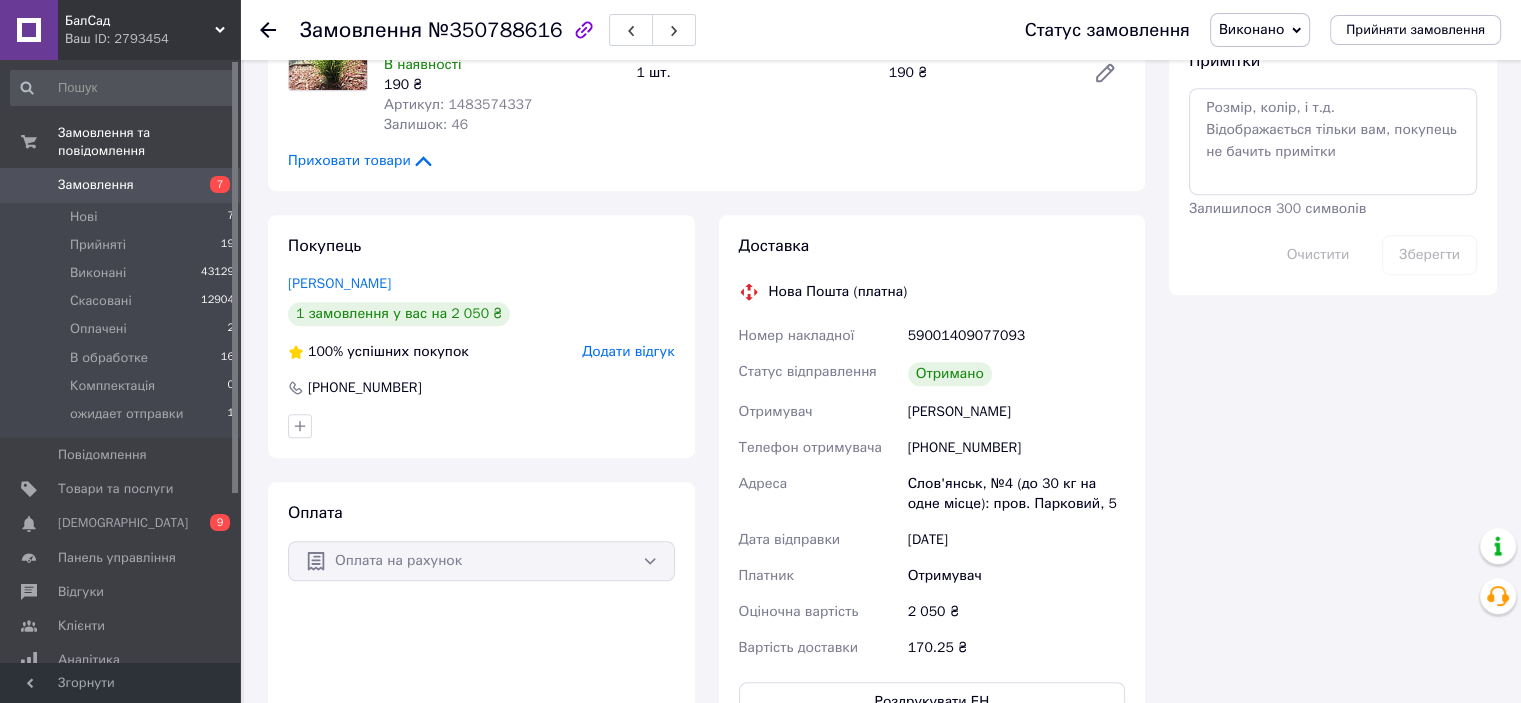 click on "Додати відгук" at bounding box center (628, 351) 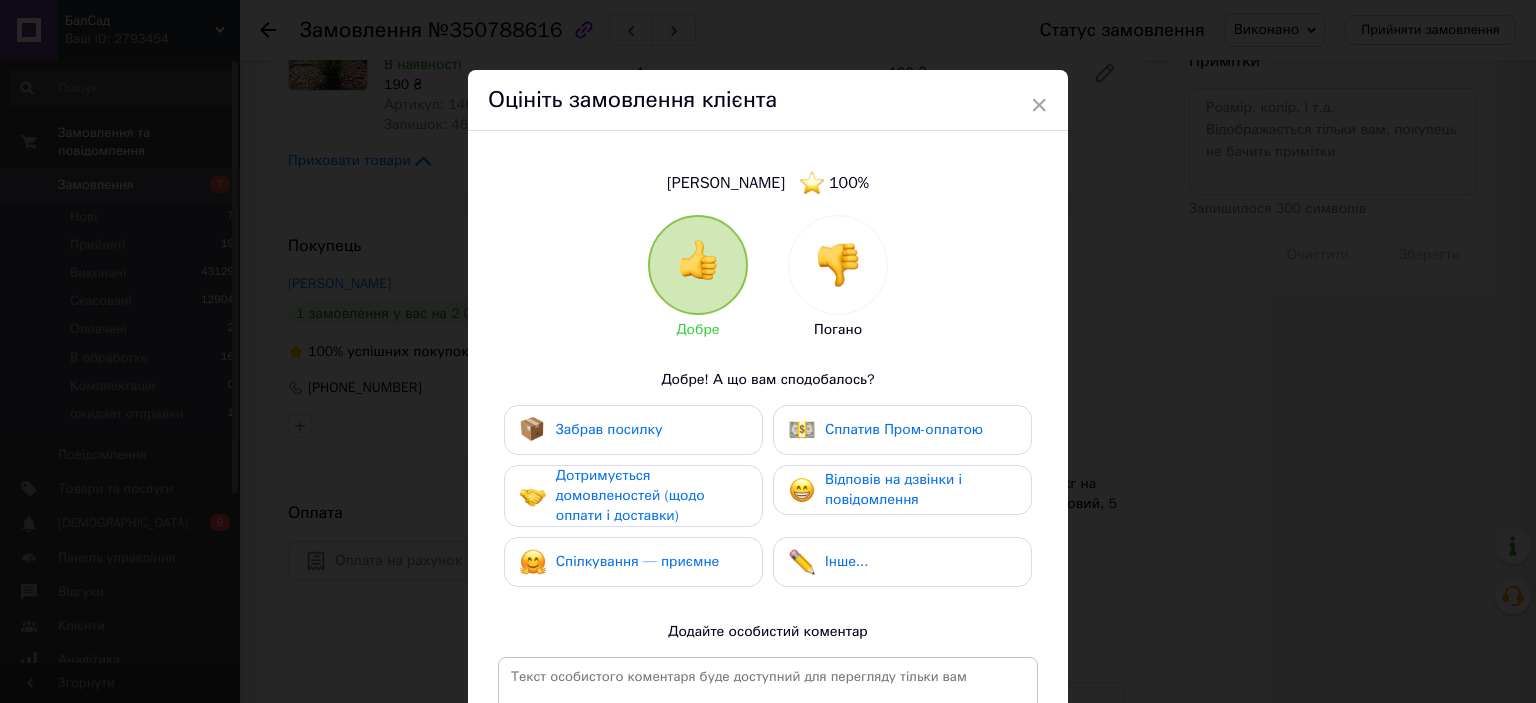 click at bounding box center [838, 265] 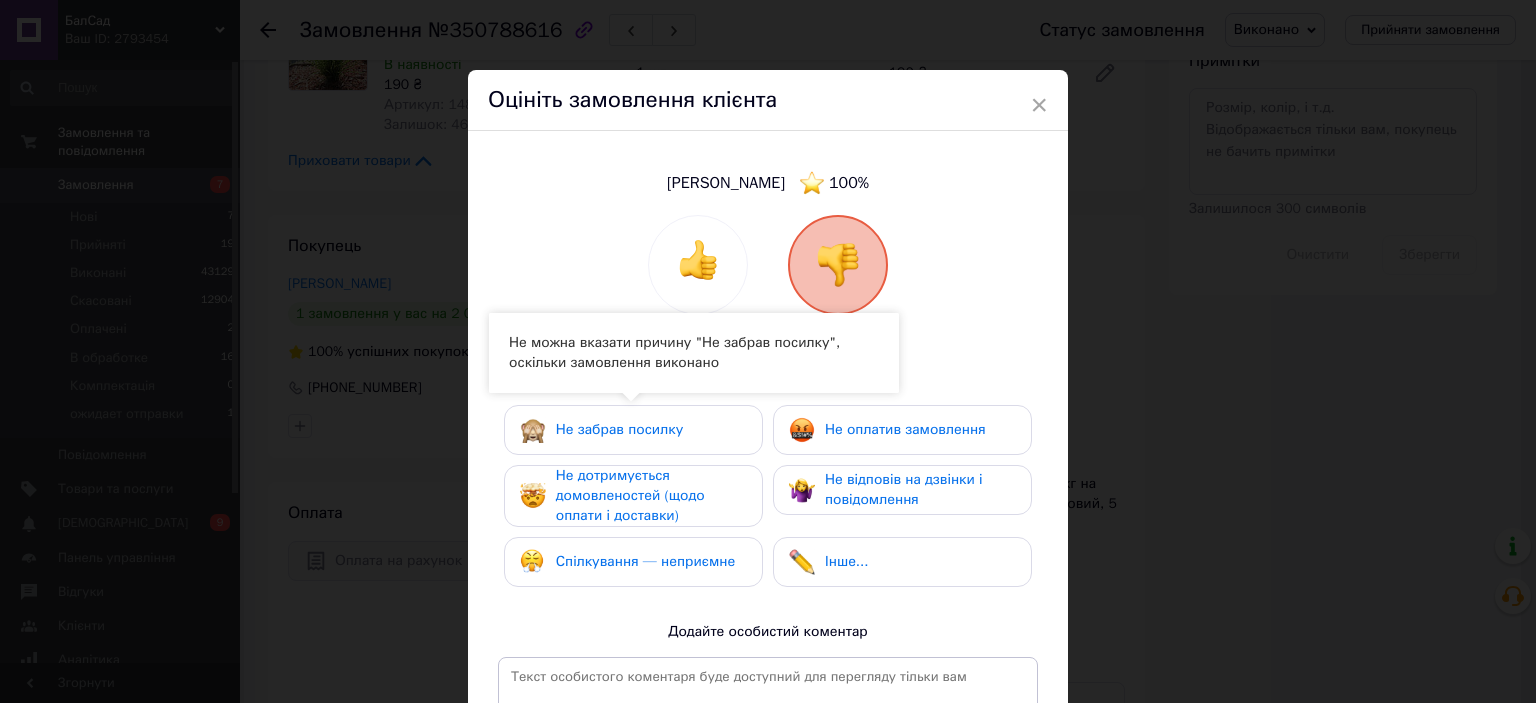 click on "Не забрав посилку Не оплатив замовлення Не дотримується домовленостей (щодо оплати і доставки) Не відповів на дзвінки і повідомлення Спілкування — неприємне Інше..." at bounding box center [768, 501] 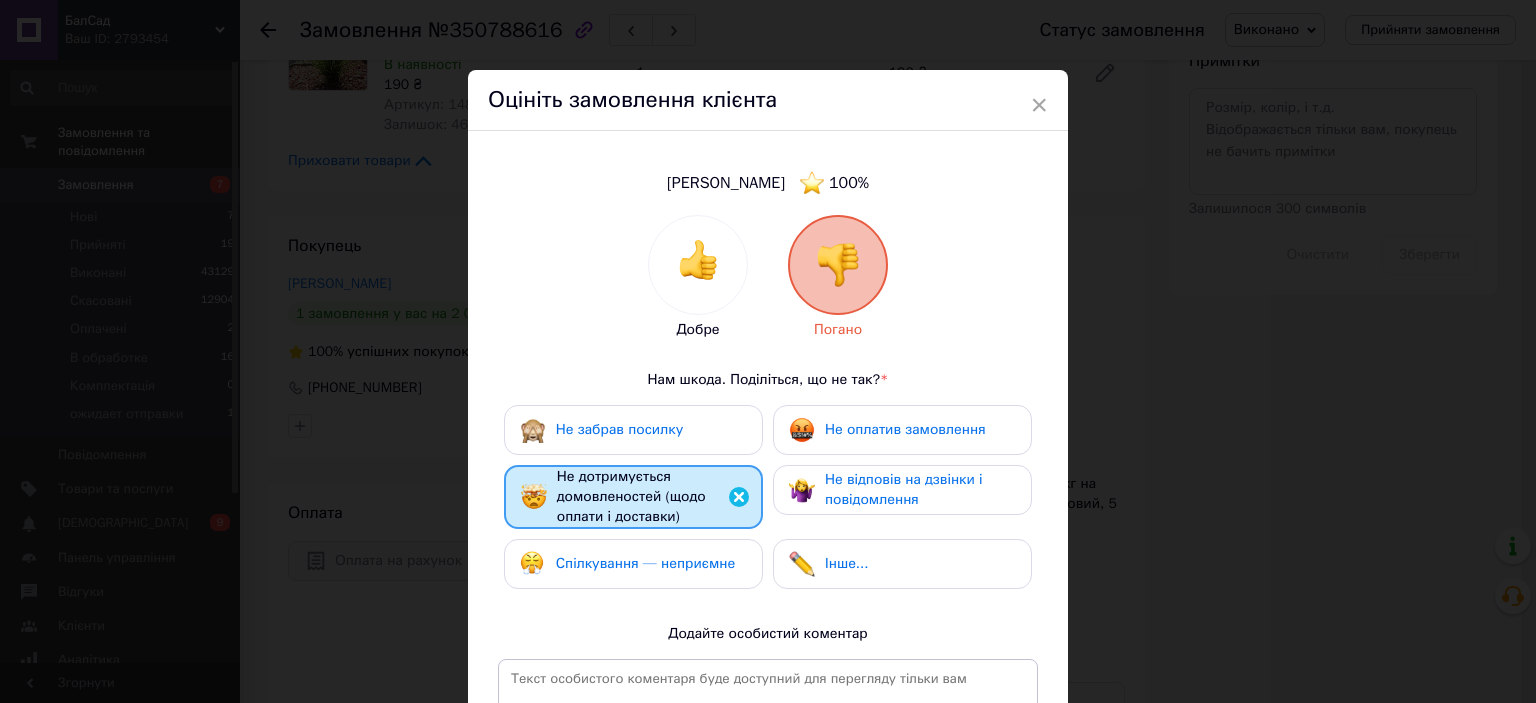 click on "Спілкування — неприємне" at bounding box center (633, 564) 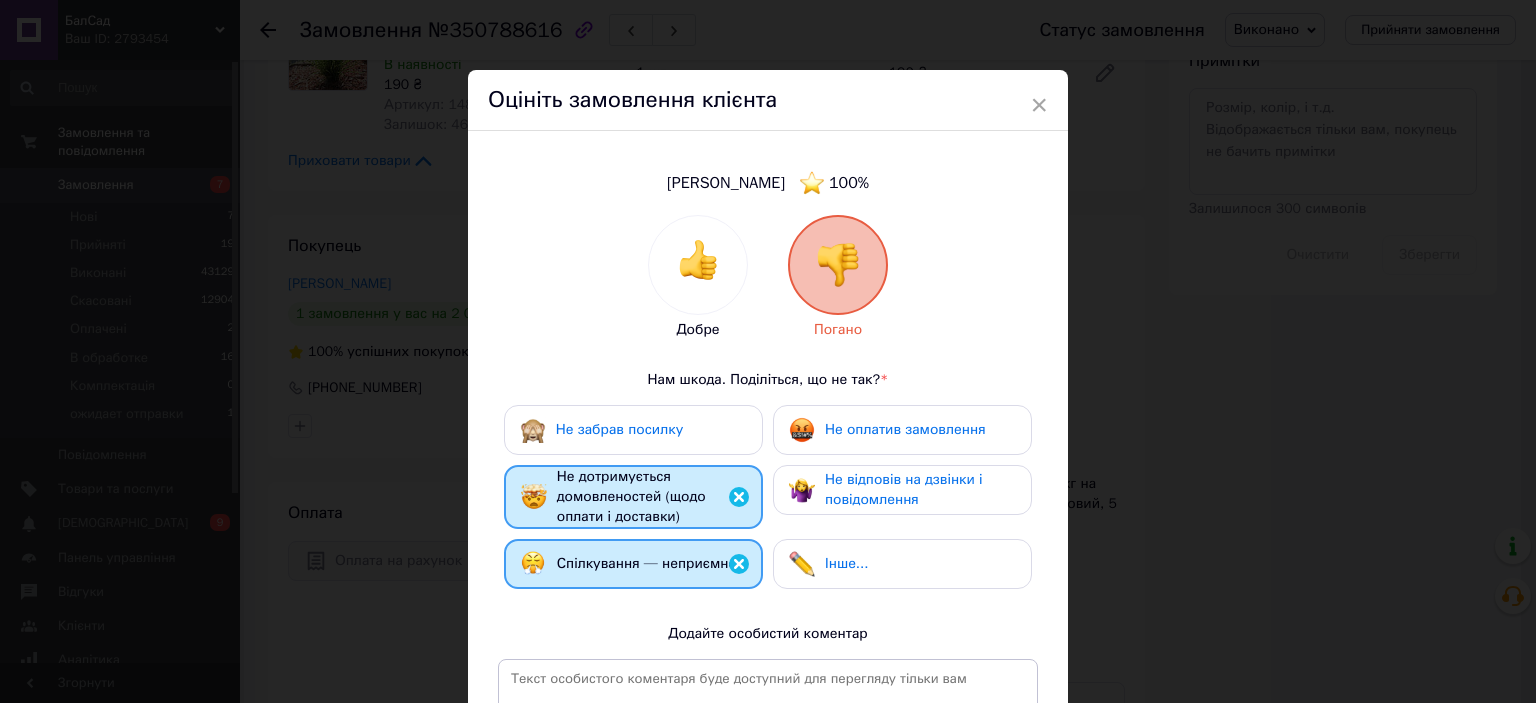 click on "Не оплатив замовлення" at bounding box center (887, 430) 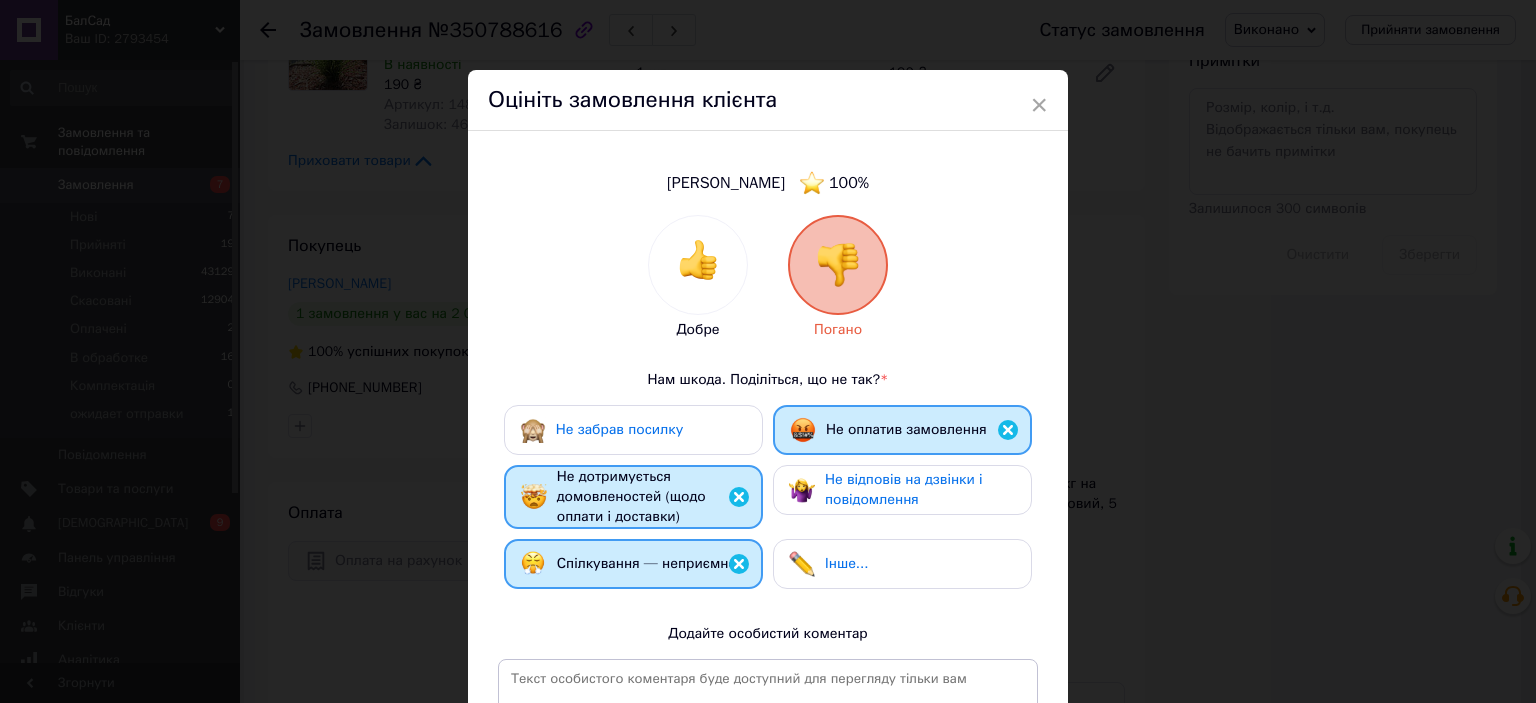 click at bounding box center (802, 490) 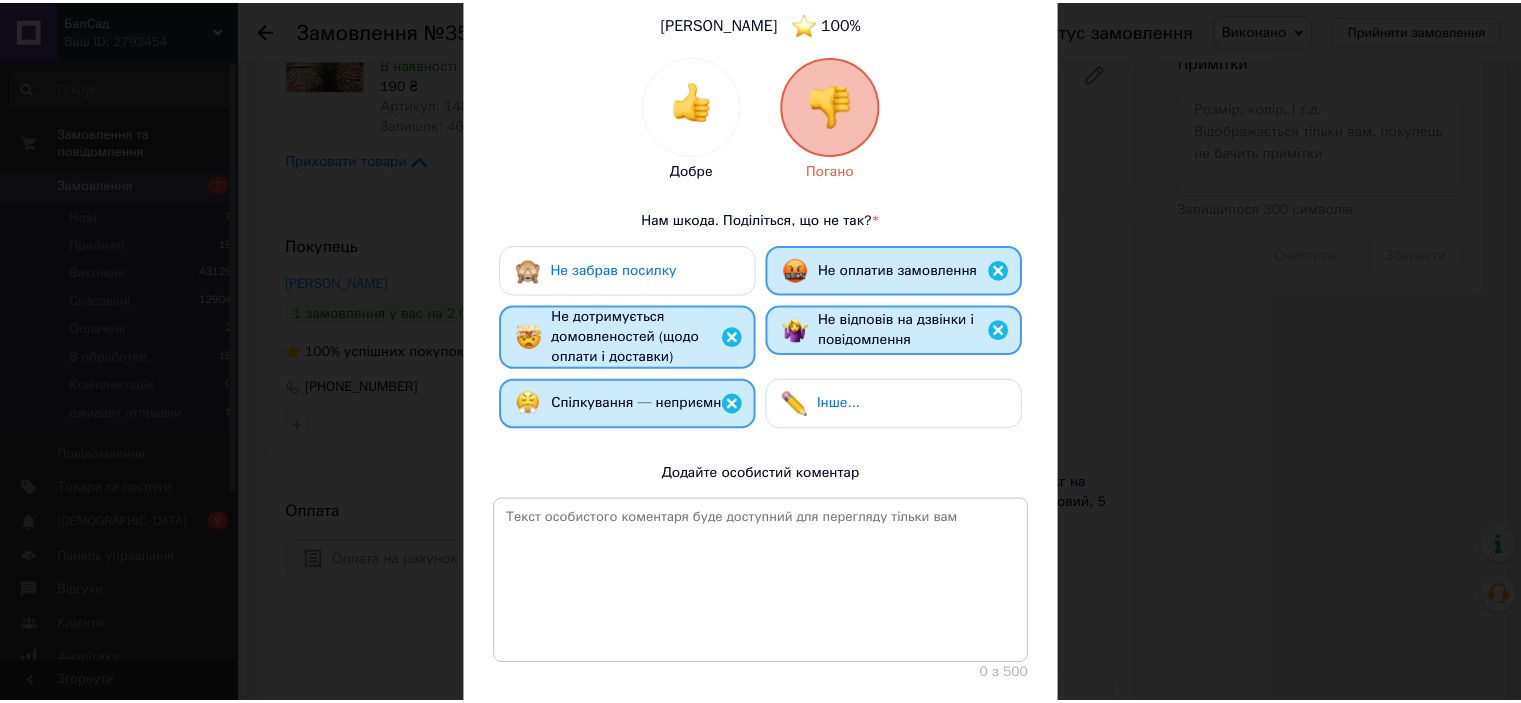 scroll, scrollTop: 288, scrollLeft: 0, axis: vertical 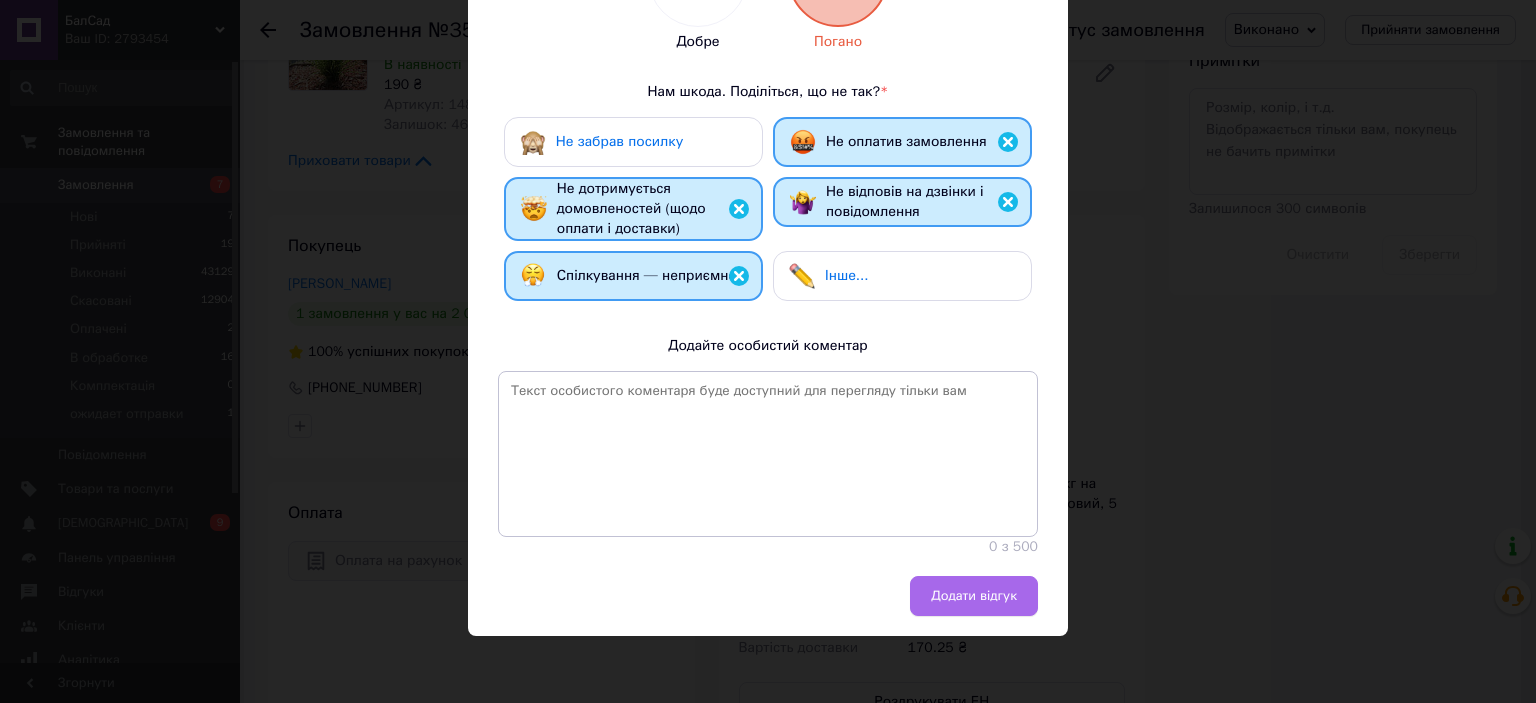 click on "Додати відгук" at bounding box center (974, 596) 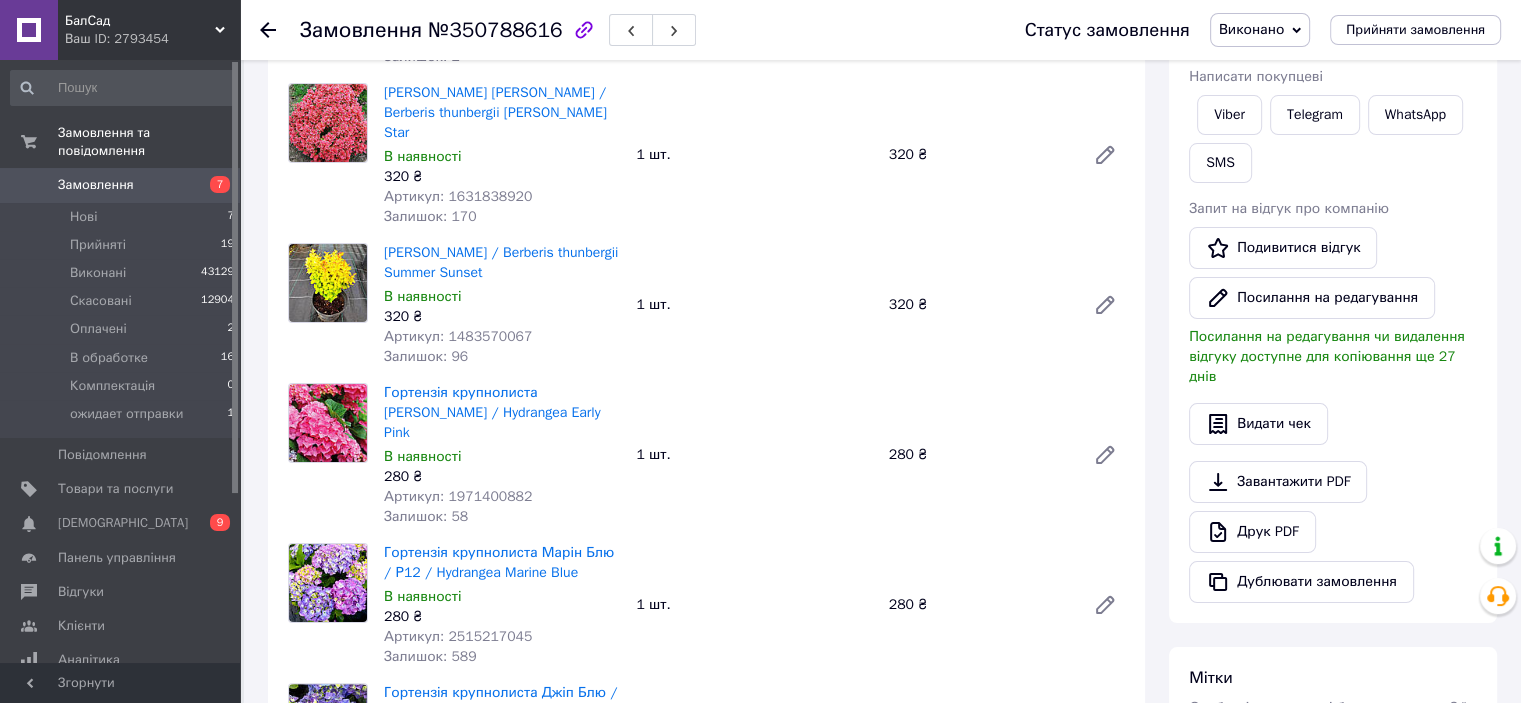 scroll, scrollTop: 200, scrollLeft: 0, axis: vertical 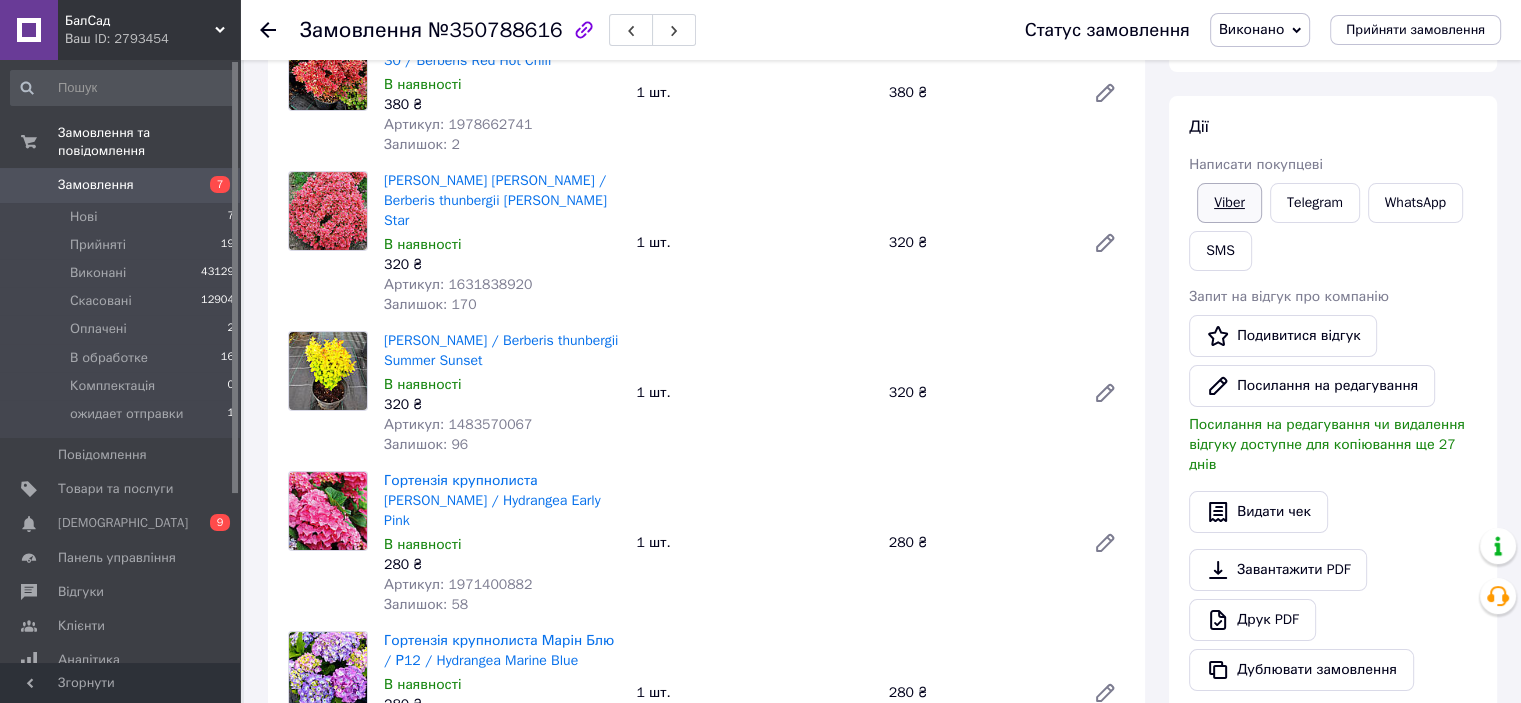 click on "Viber" at bounding box center (1229, 203) 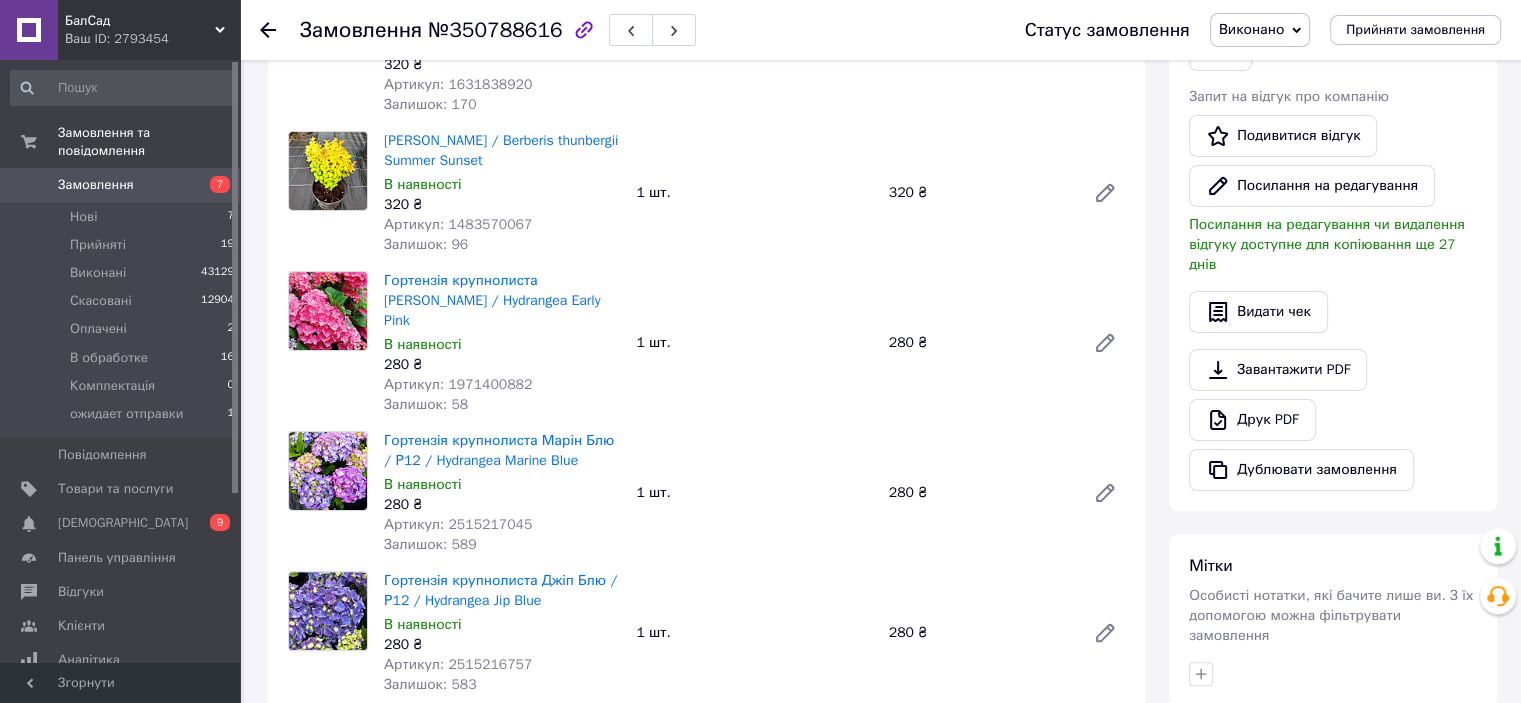 scroll, scrollTop: 300, scrollLeft: 0, axis: vertical 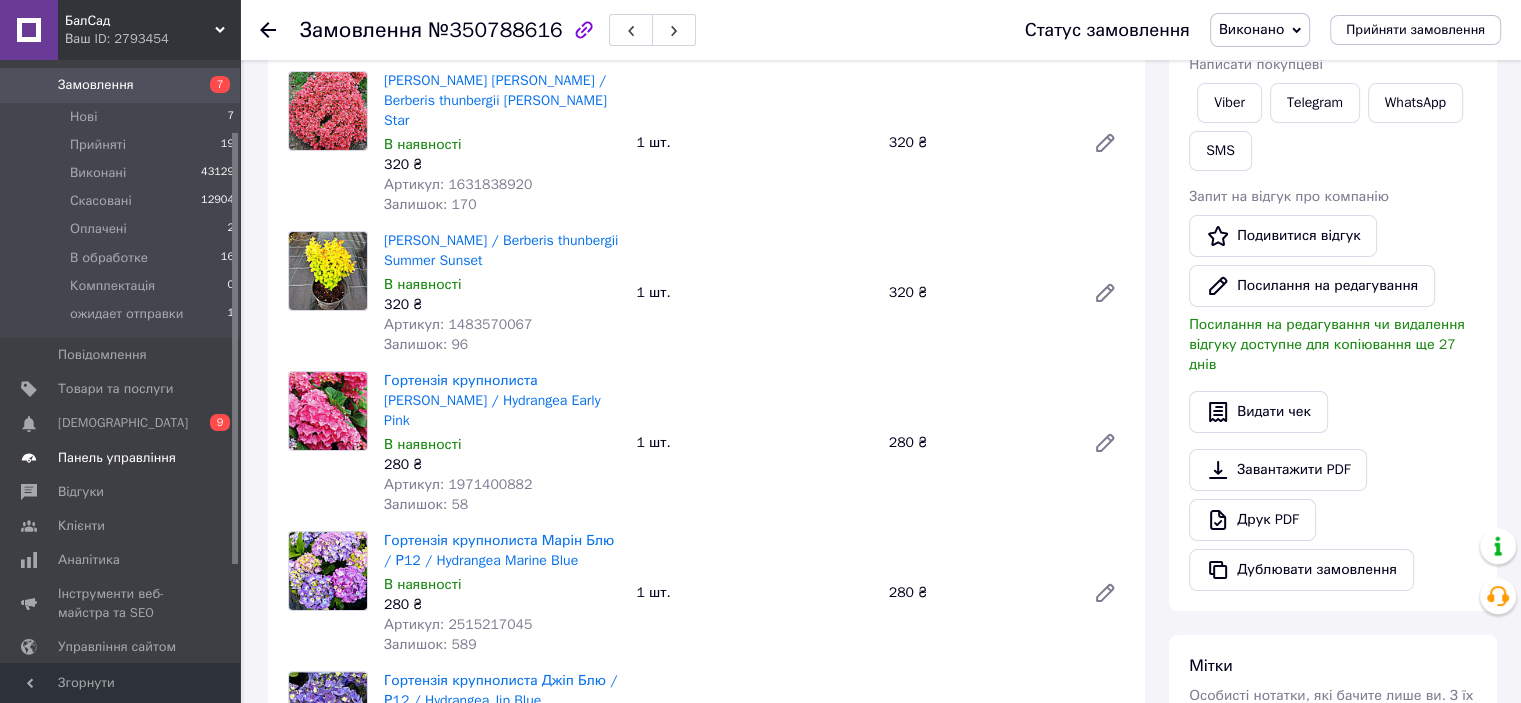 click on "Панель управління" at bounding box center (123, 458) 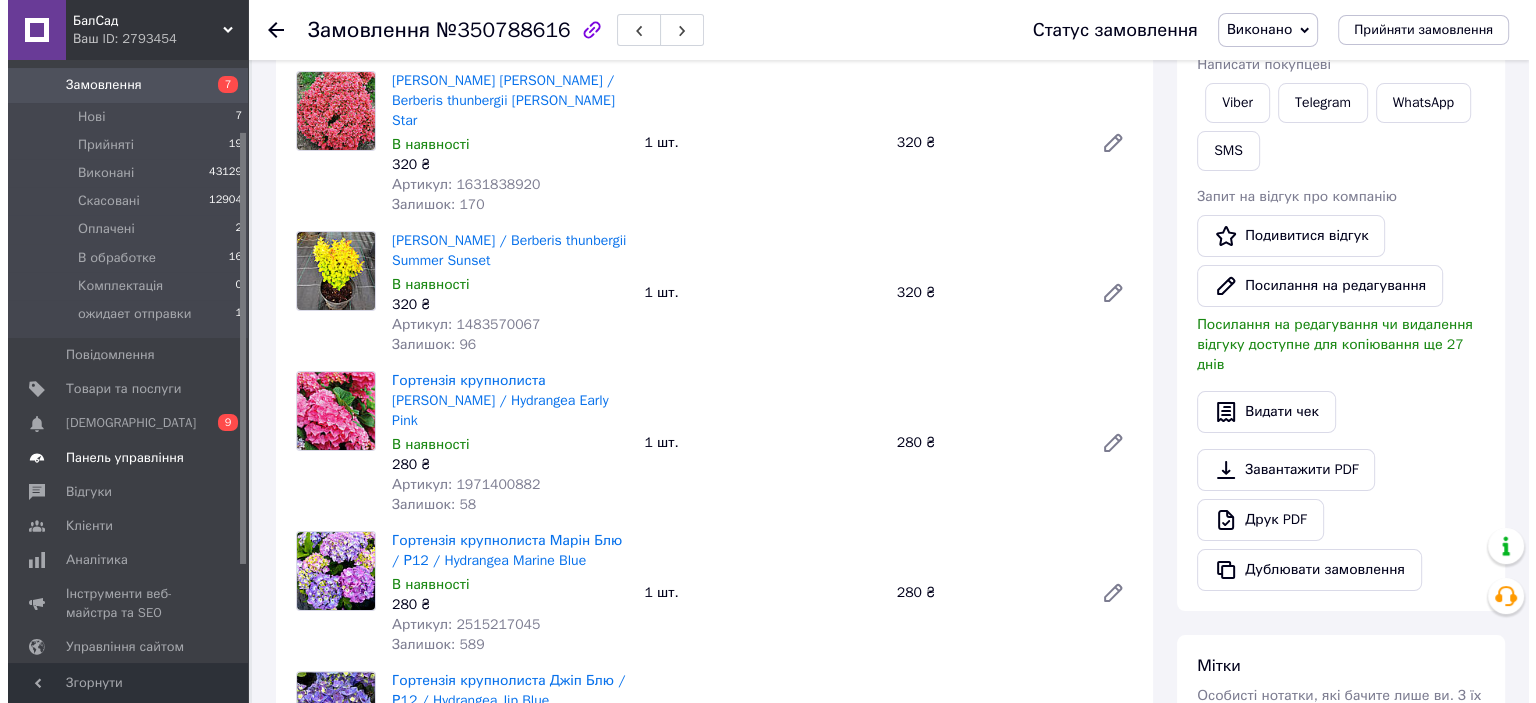 scroll, scrollTop: 0, scrollLeft: 0, axis: both 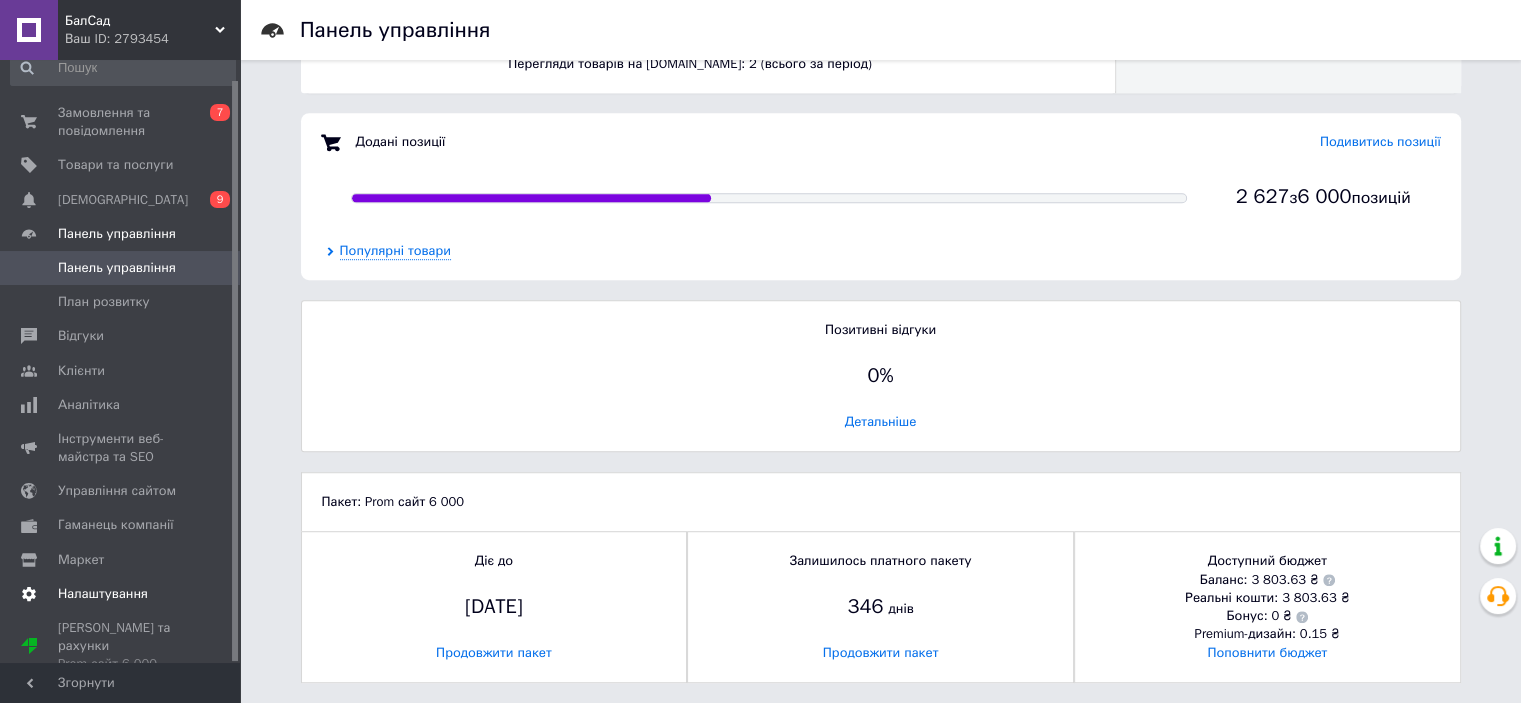 click on "Налаштування" at bounding box center (103, 594) 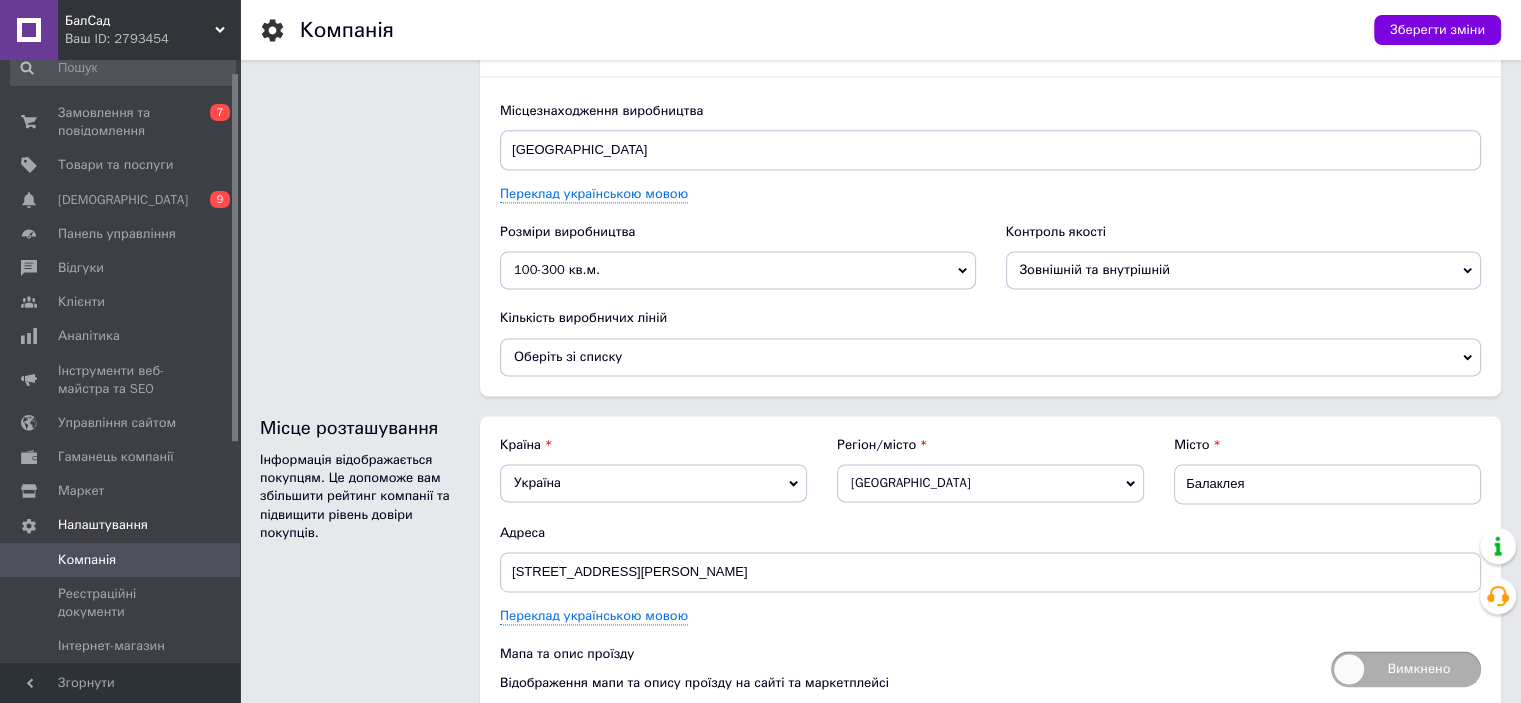 scroll, scrollTop: 2777, scrollLeft: 0, axis: vertical 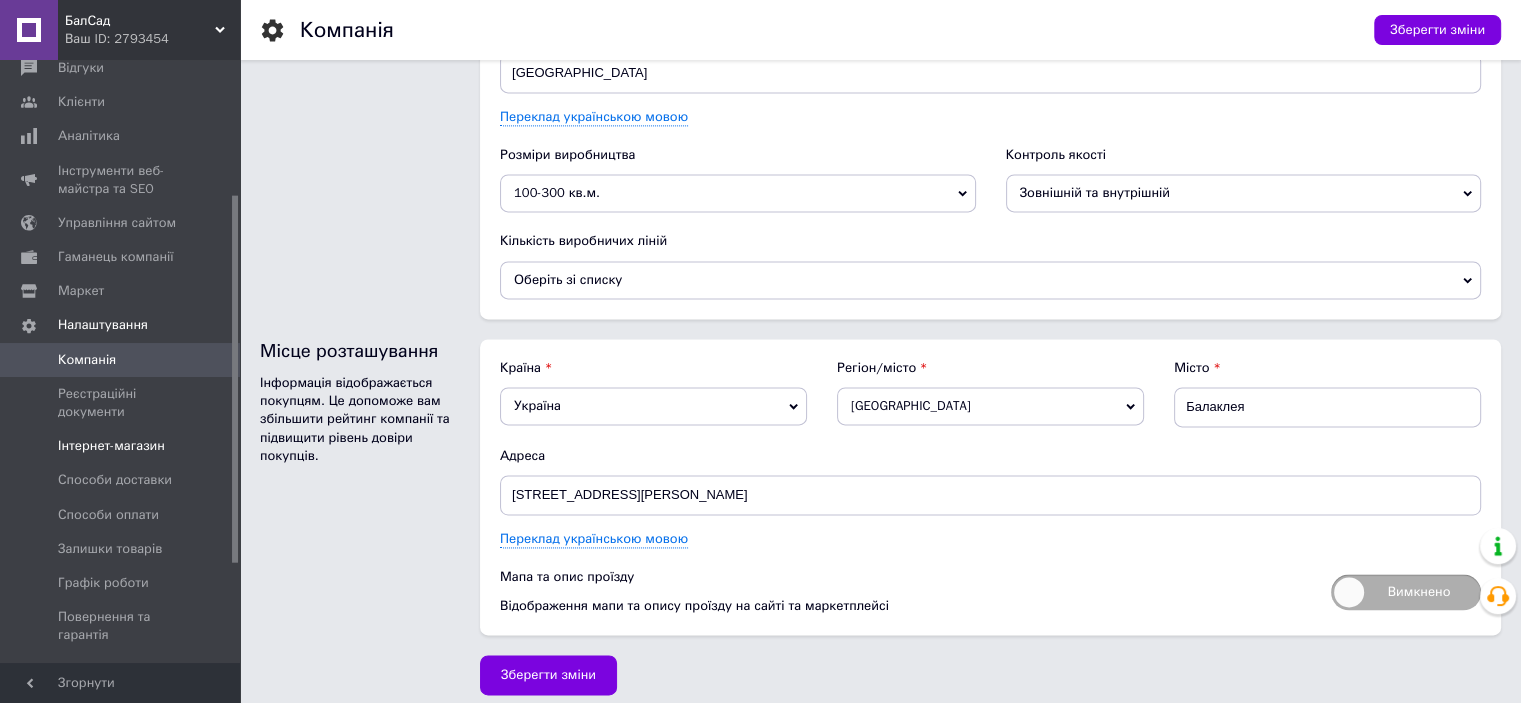 click on "Інтернет-магазин" at bounding box center (111, 446) 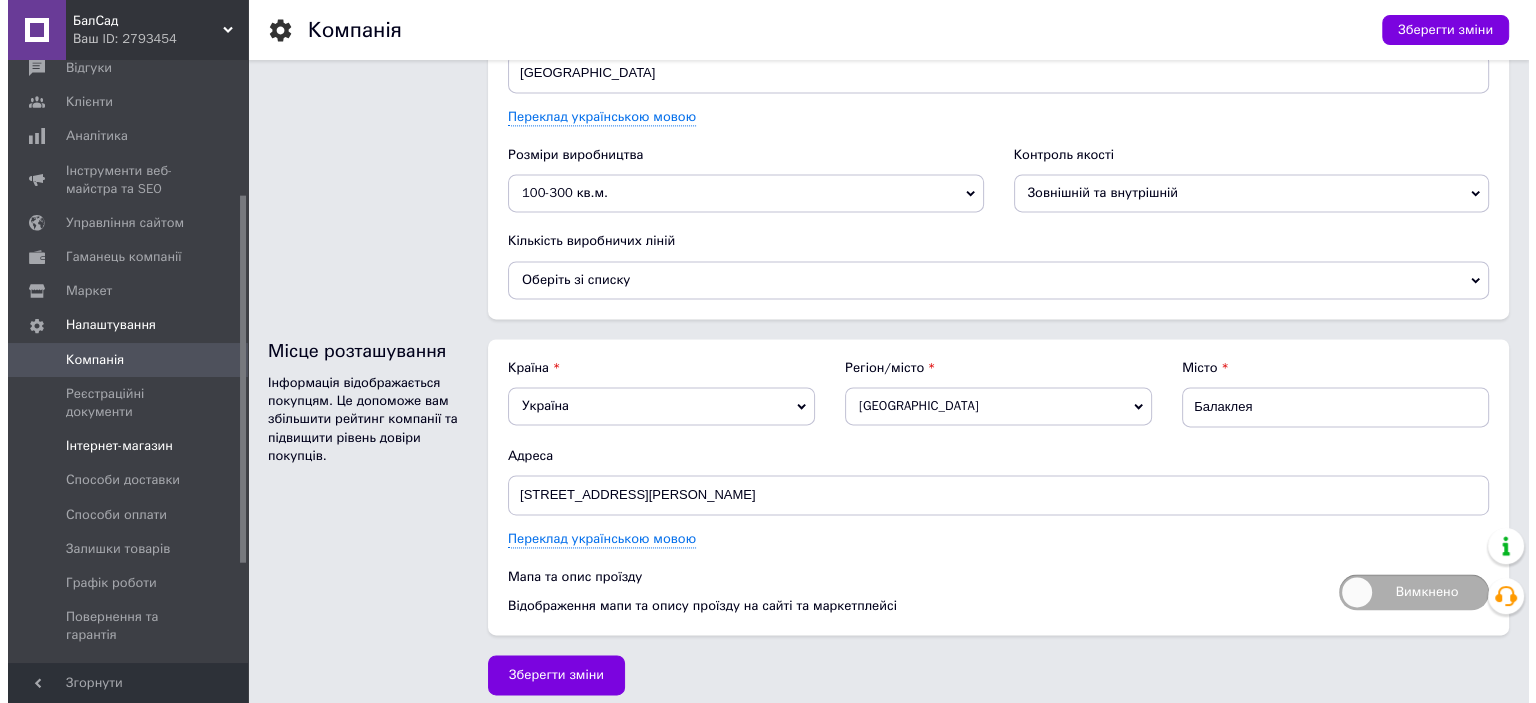 scroll, scrollTop: 0, scrollLeft: 0, axis: both 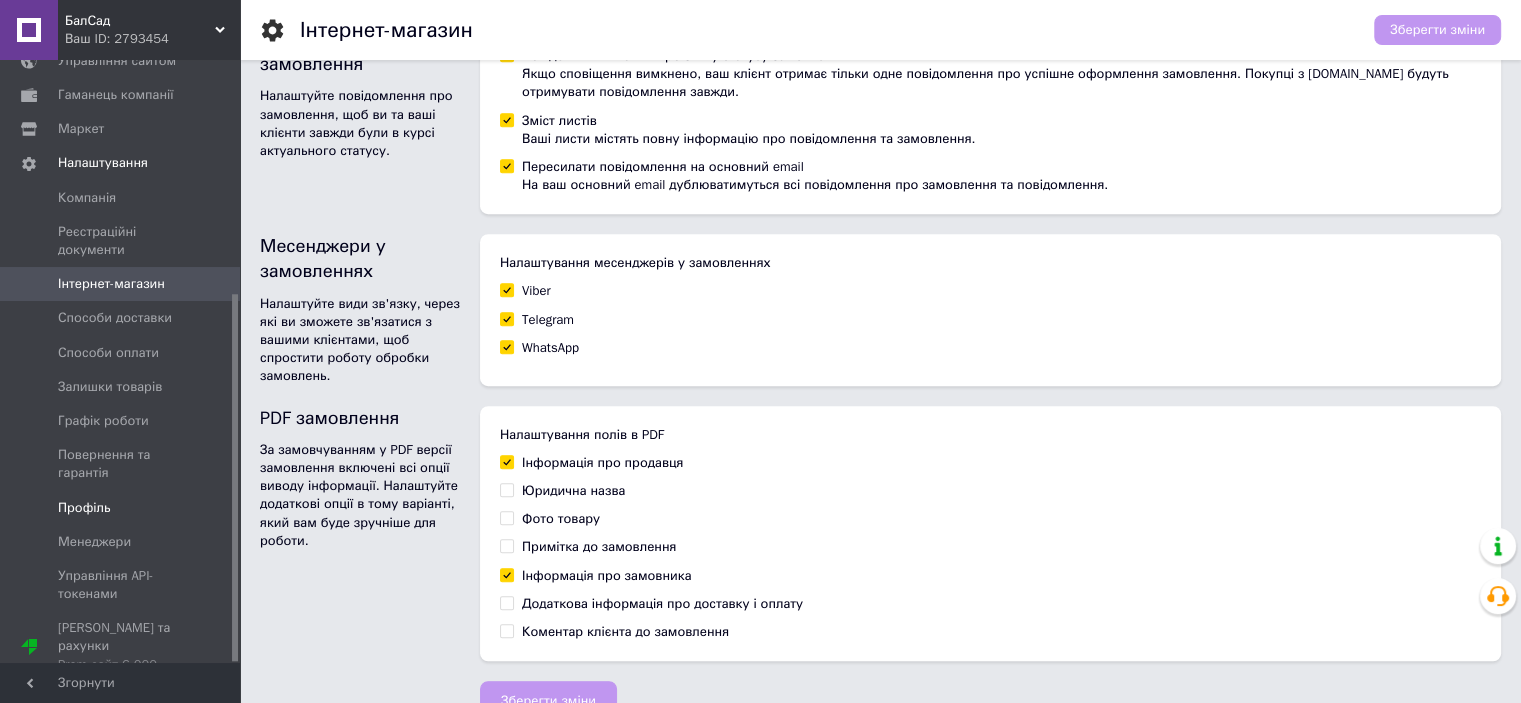 click on "Профіль" at bounding box center (84, 508) 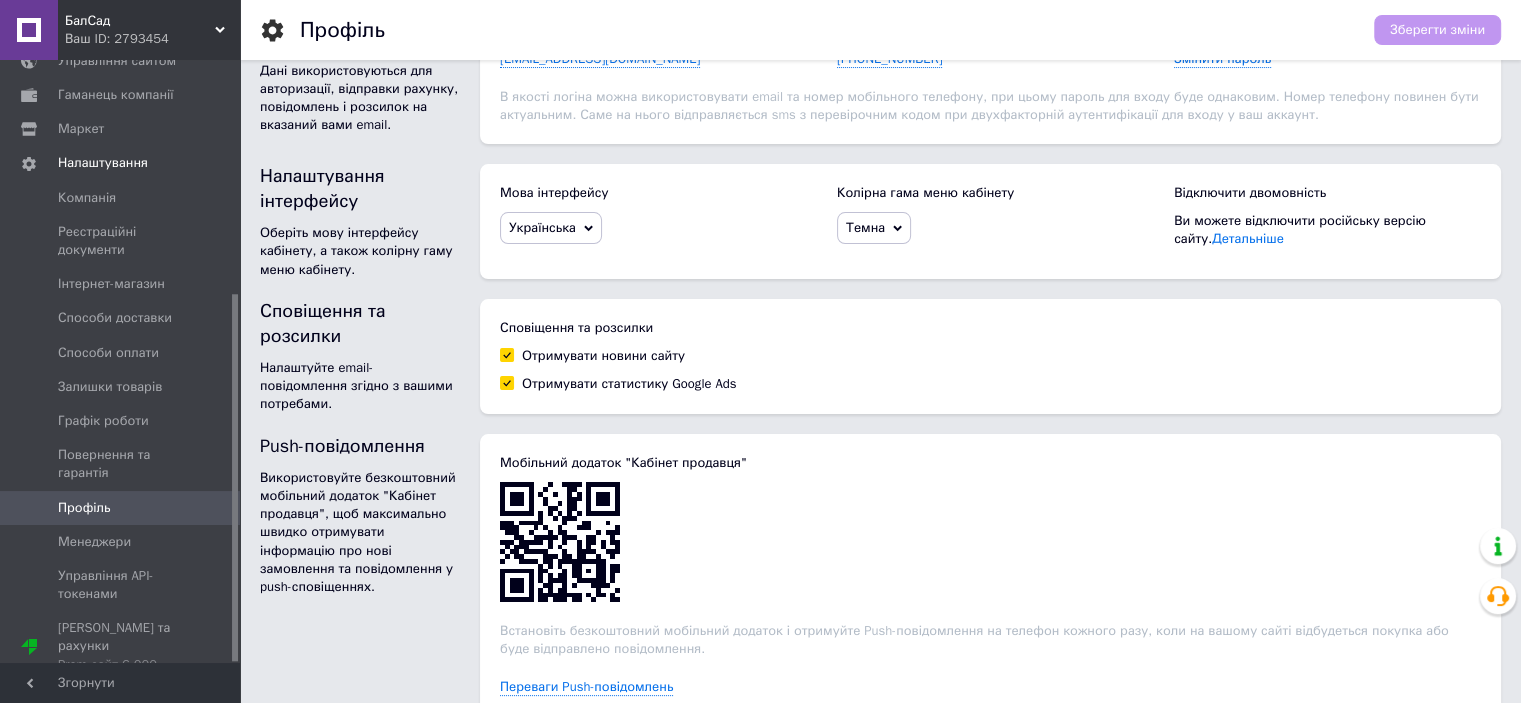 scroll, scrollTop: 385, scrollLeft: 0, axis: vertical 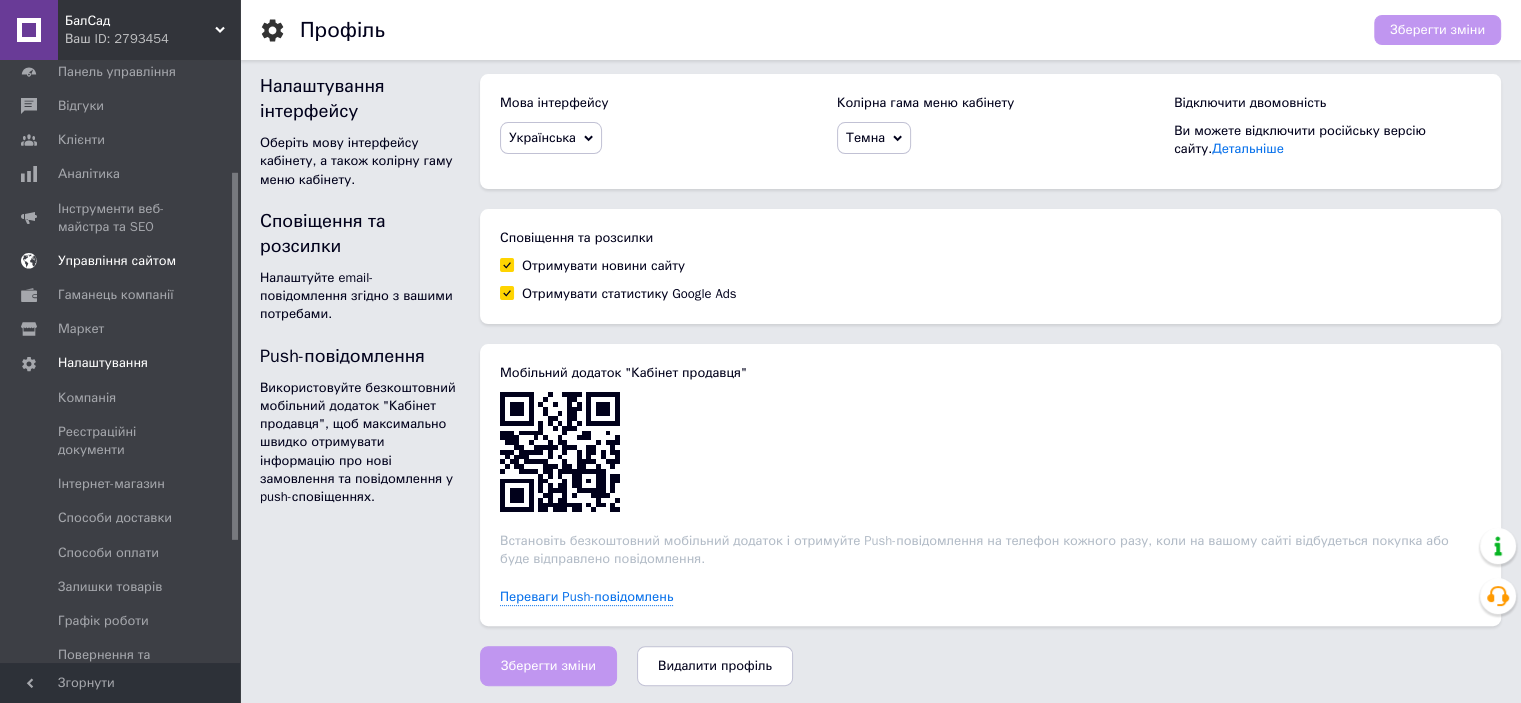 click on "Управління сайтом" at bounding box center [117, 261] 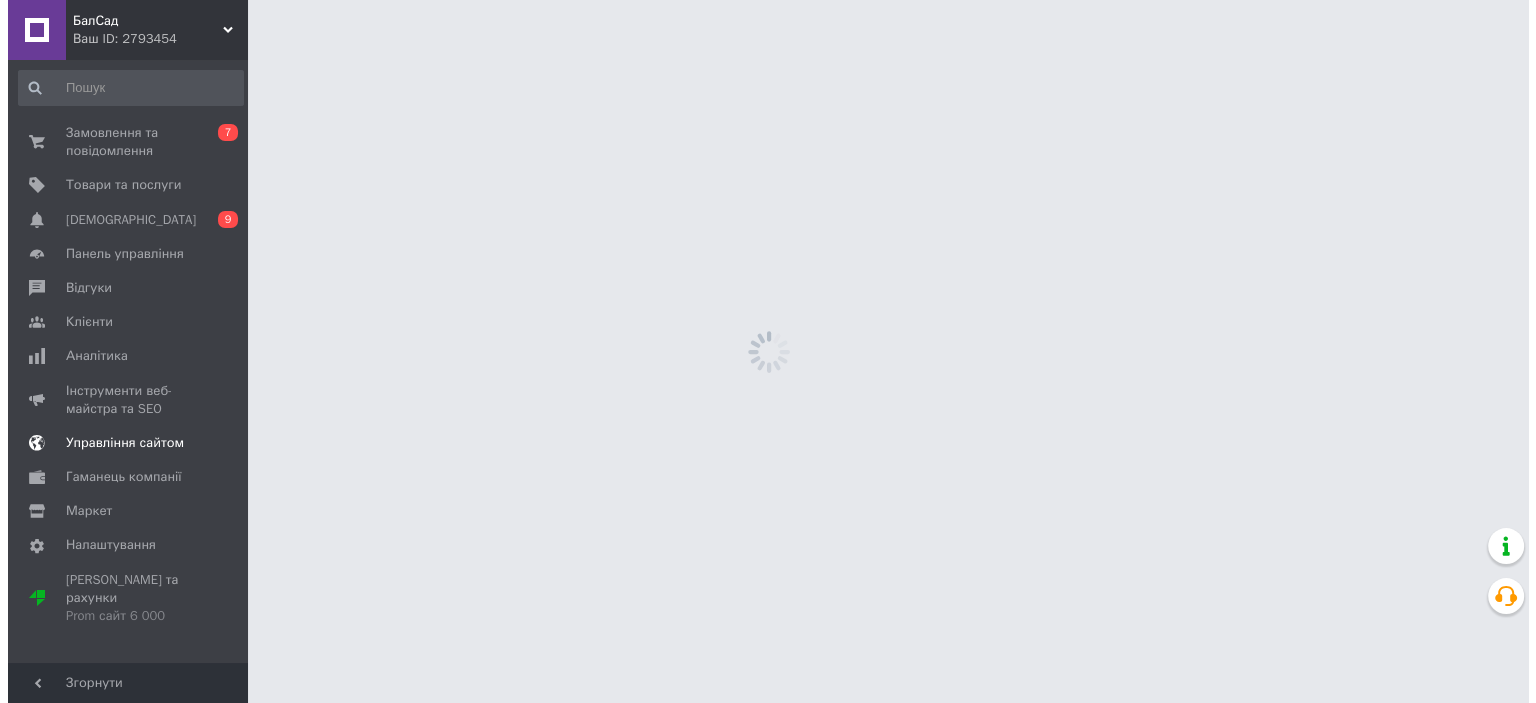 scroll, scrollTop: 0, scrollLeft: 0, axis: both 